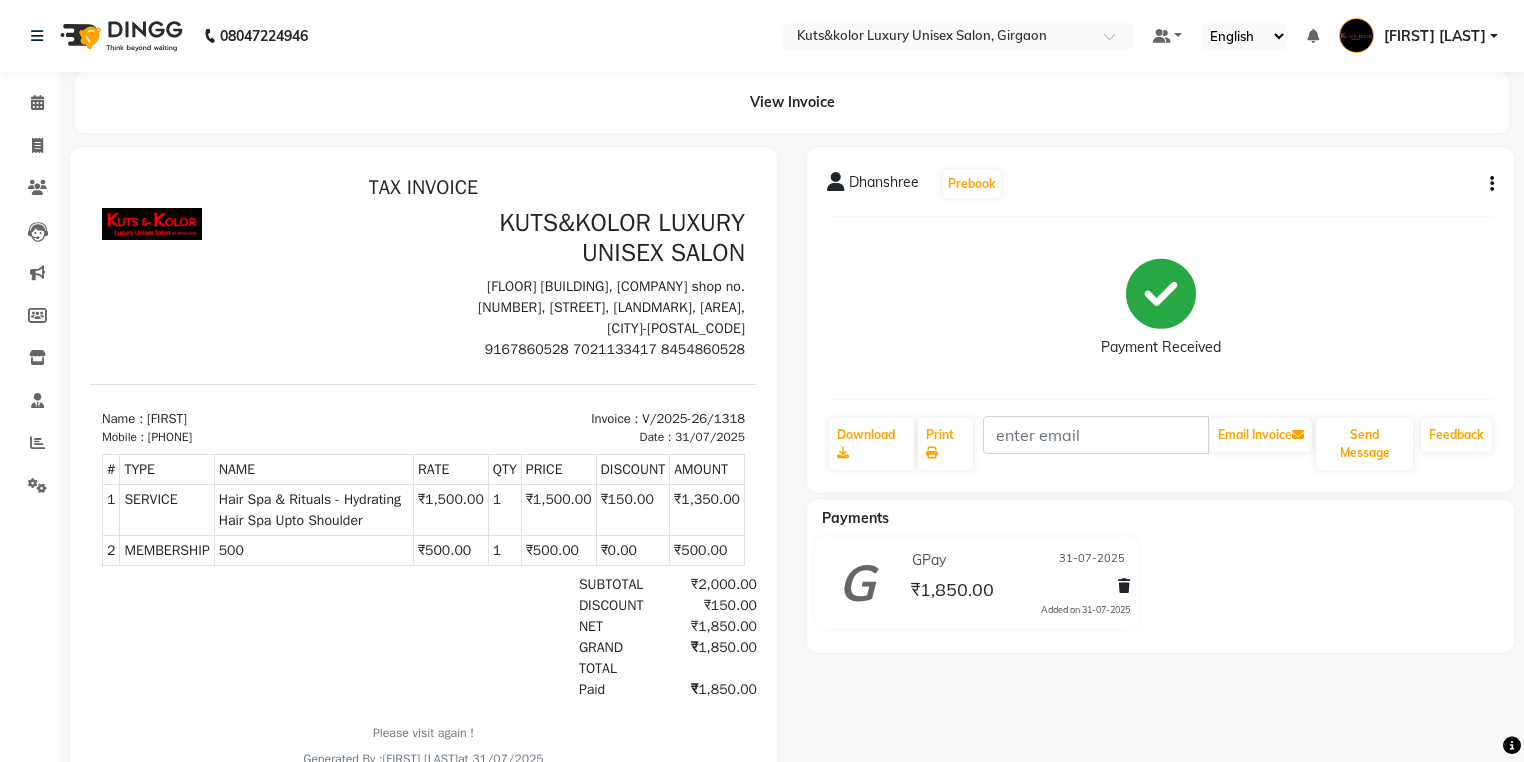 scroll, scrollTop: 0, scrollLeft: 0, axis: both 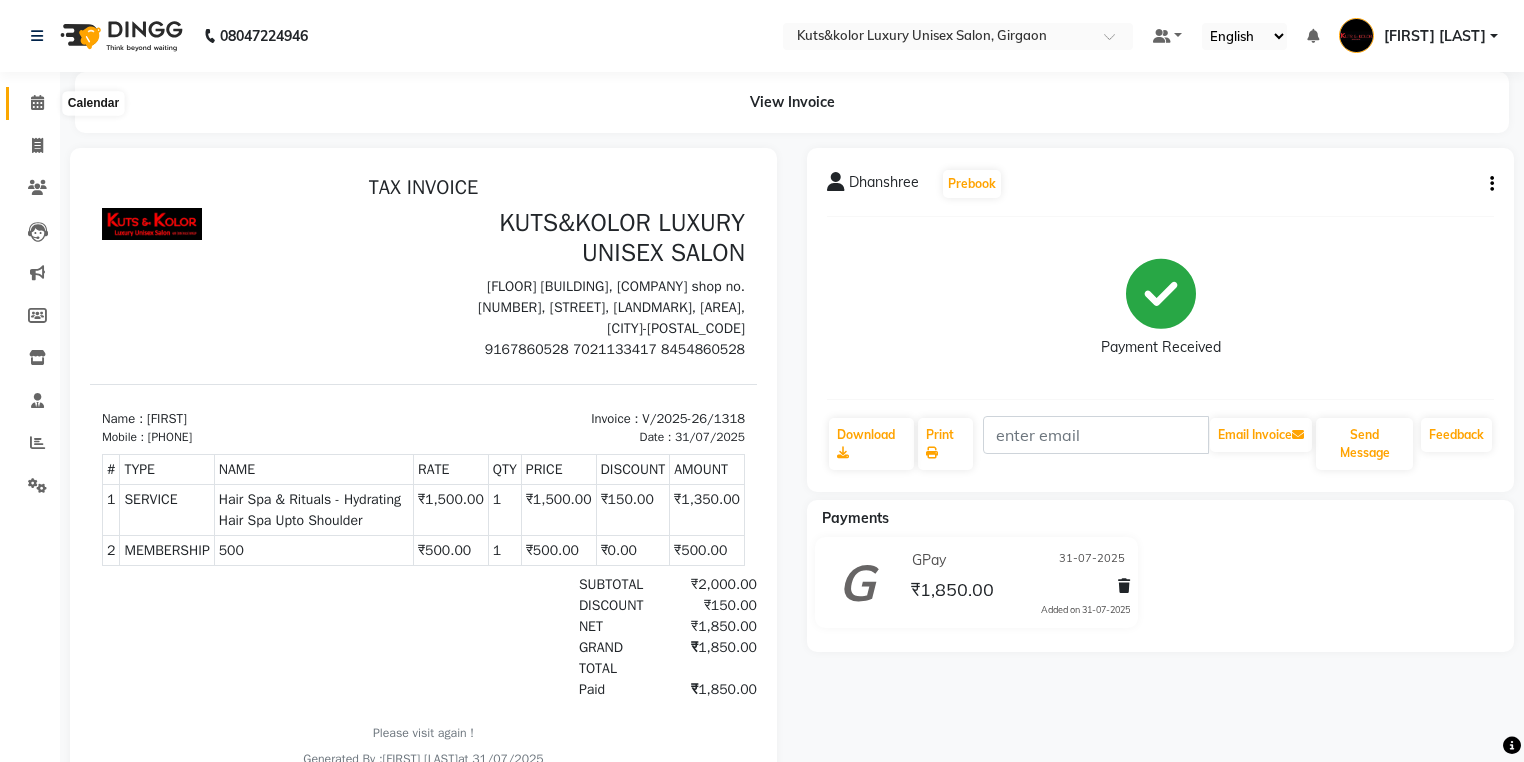 click 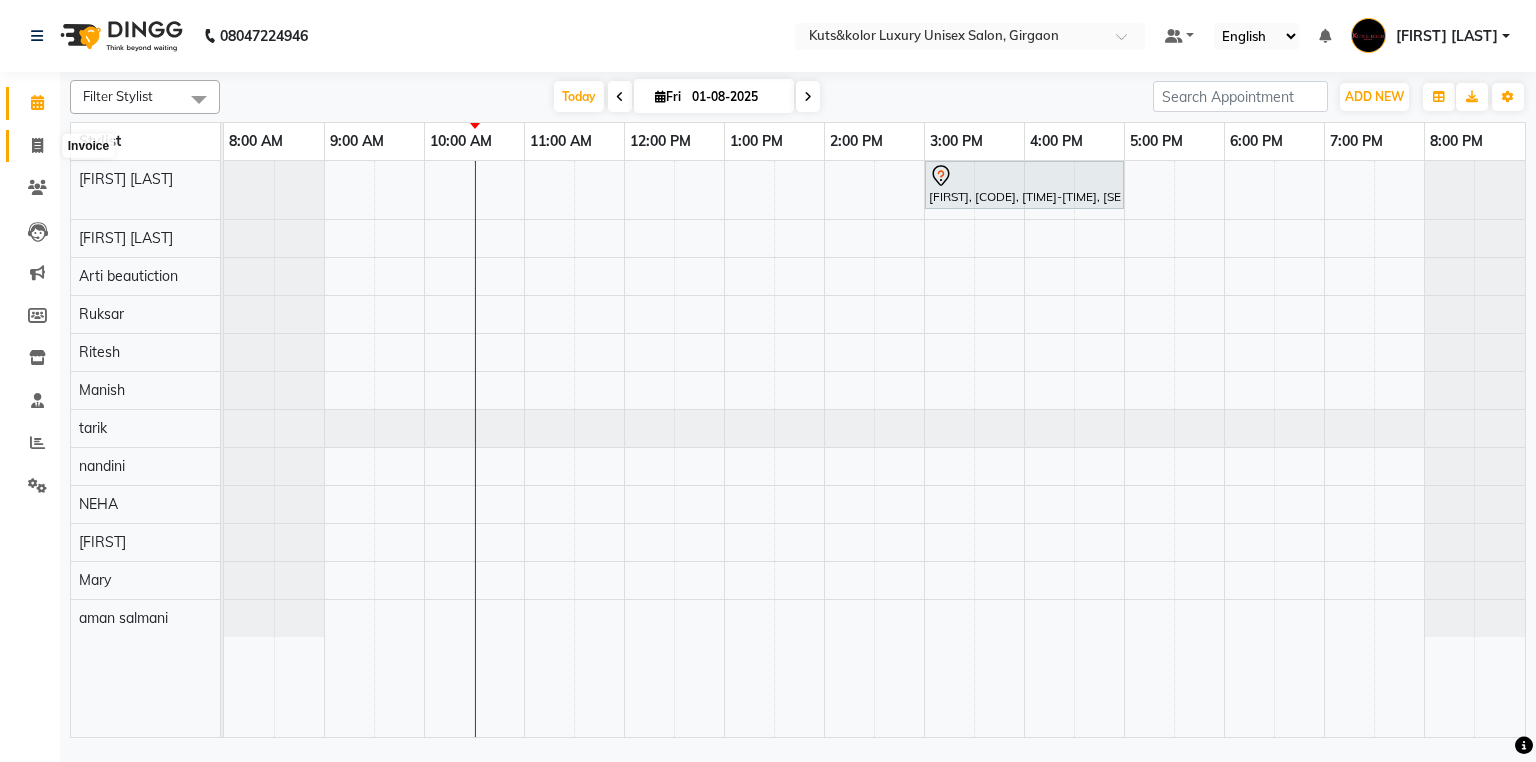 click 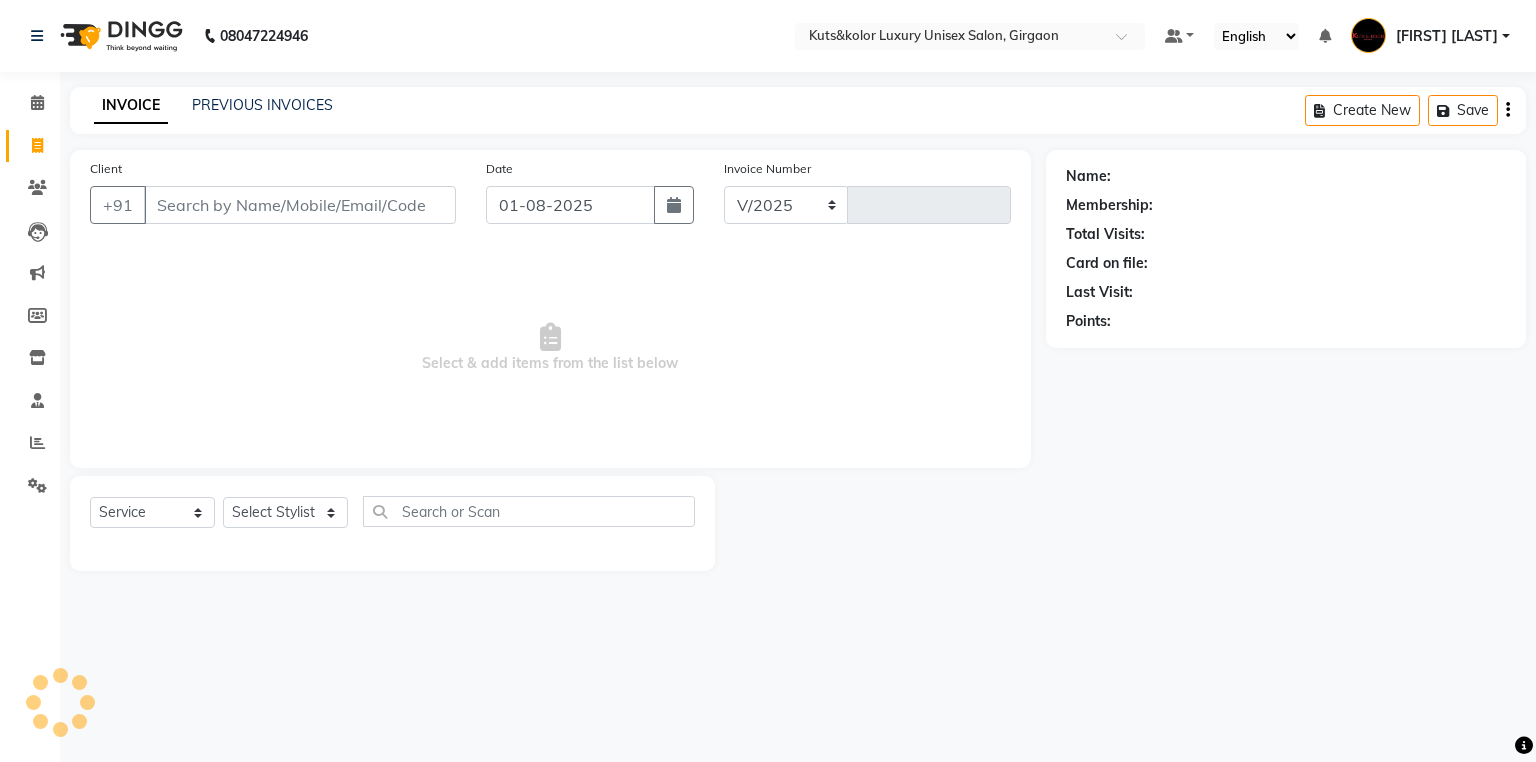 select on "7374" 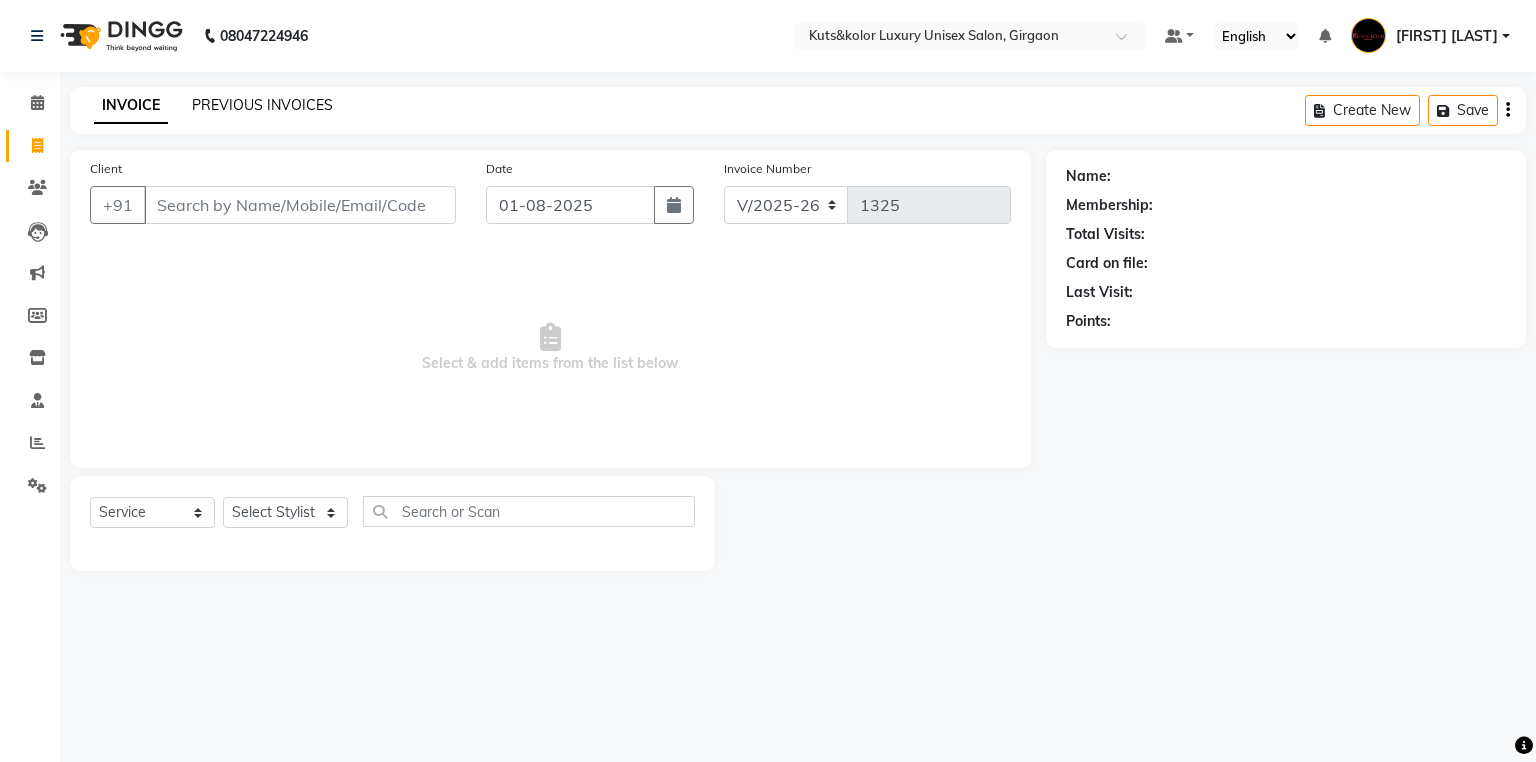 click on "PREVIOUS INVOICES" 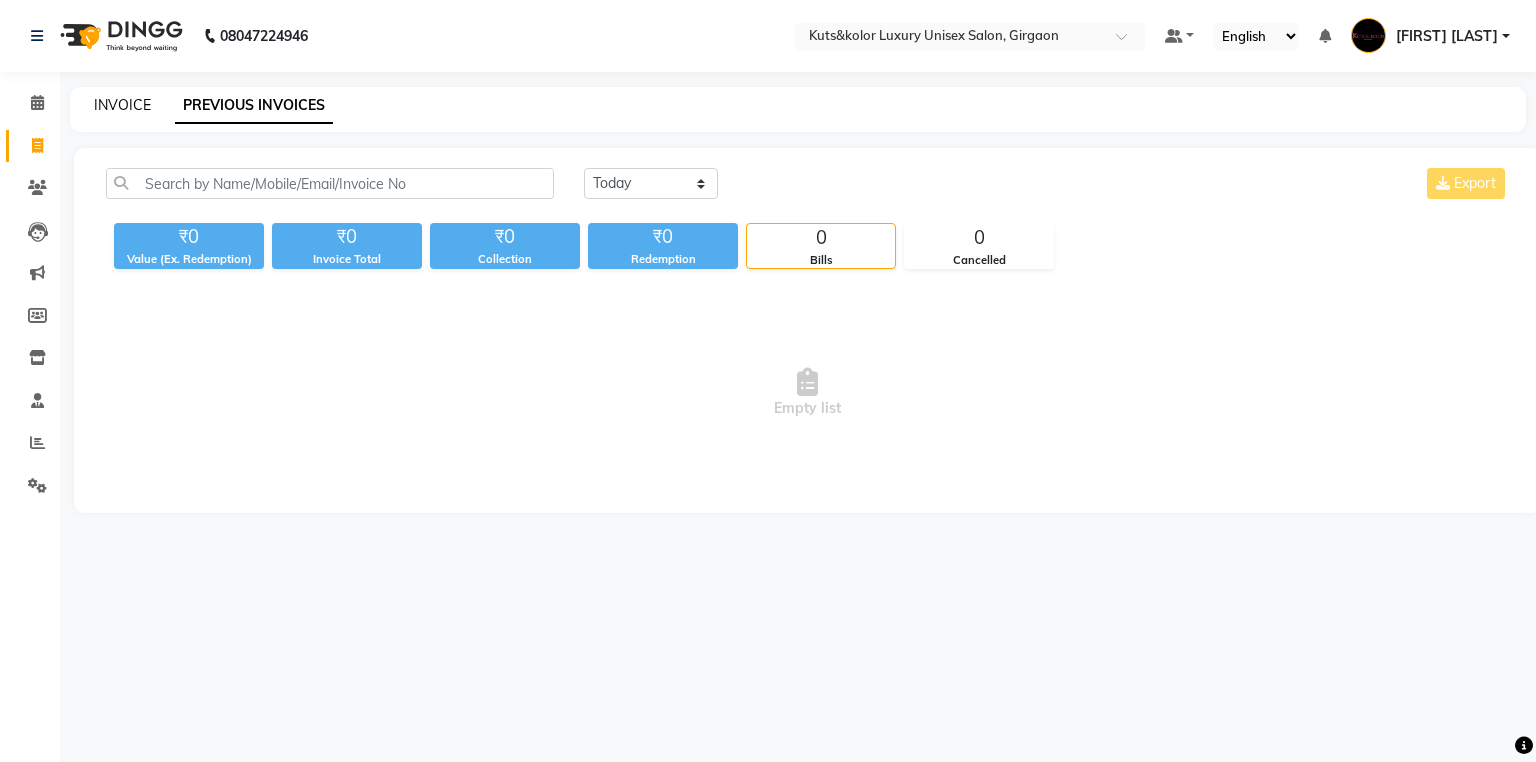 click on "INVOICE" 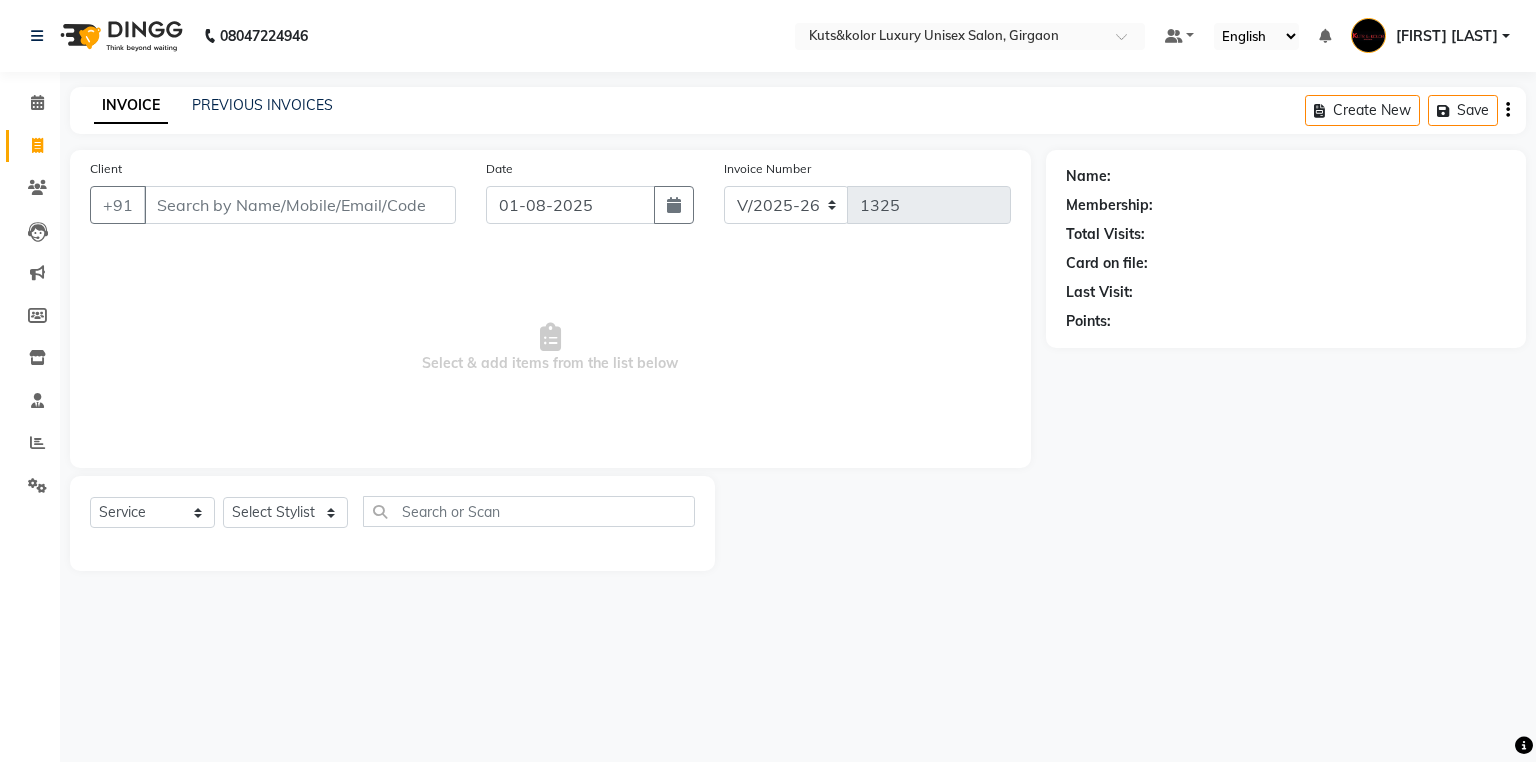 click on "INVOICE PREVIOUS INVOICES Create New   Save" 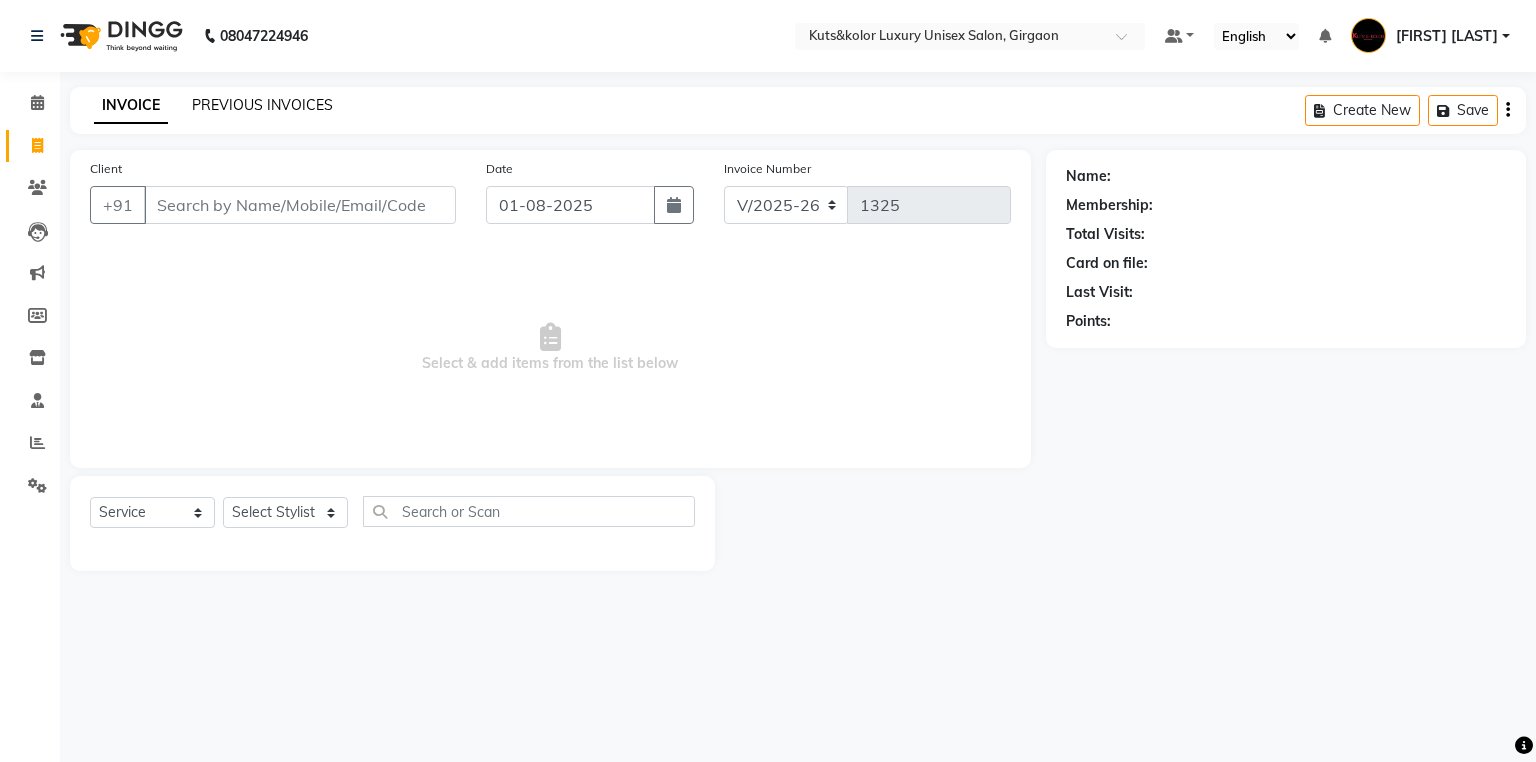 click on "PREVIOUS INVOICES" 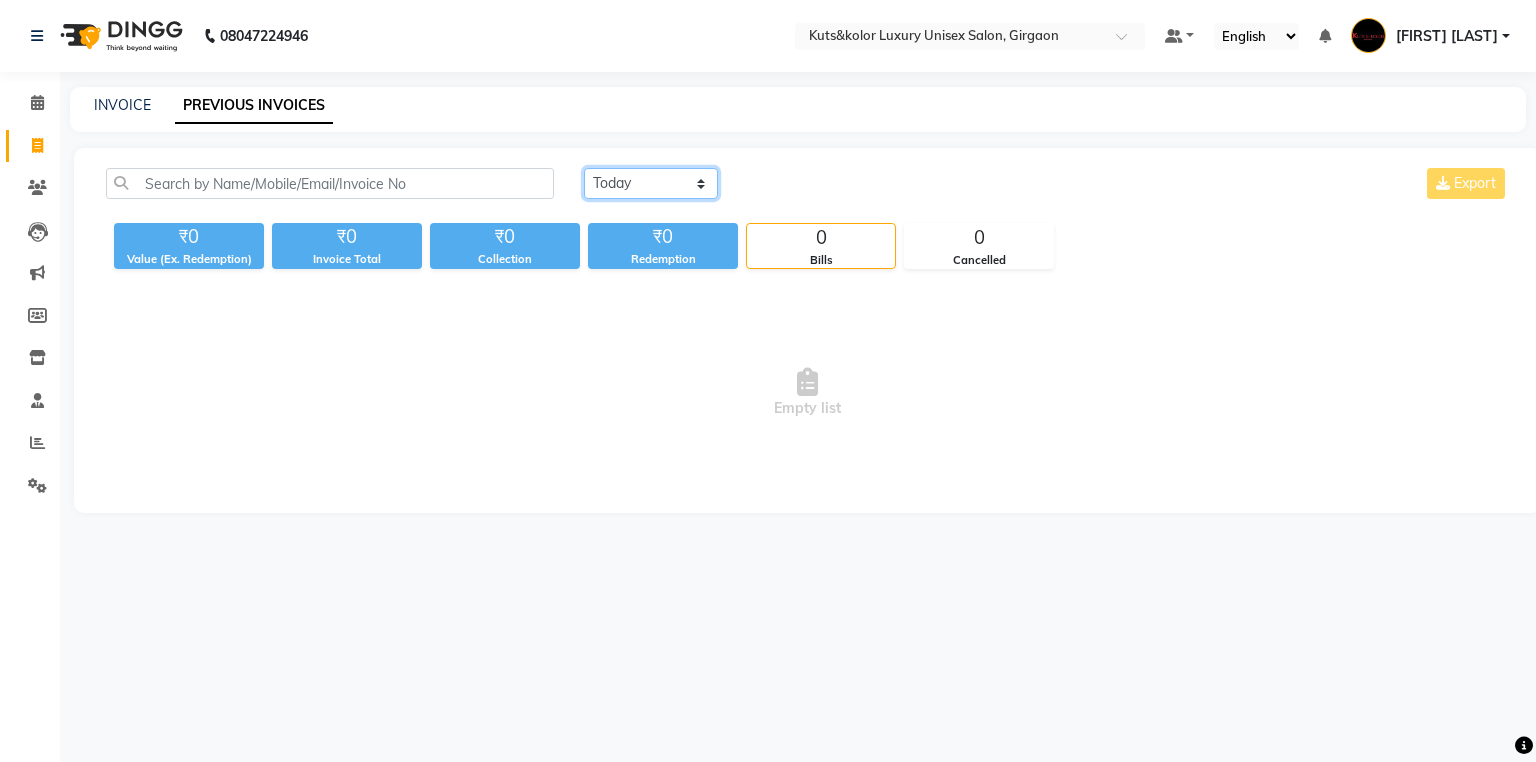 click on "Today Yesterday Custom Range" 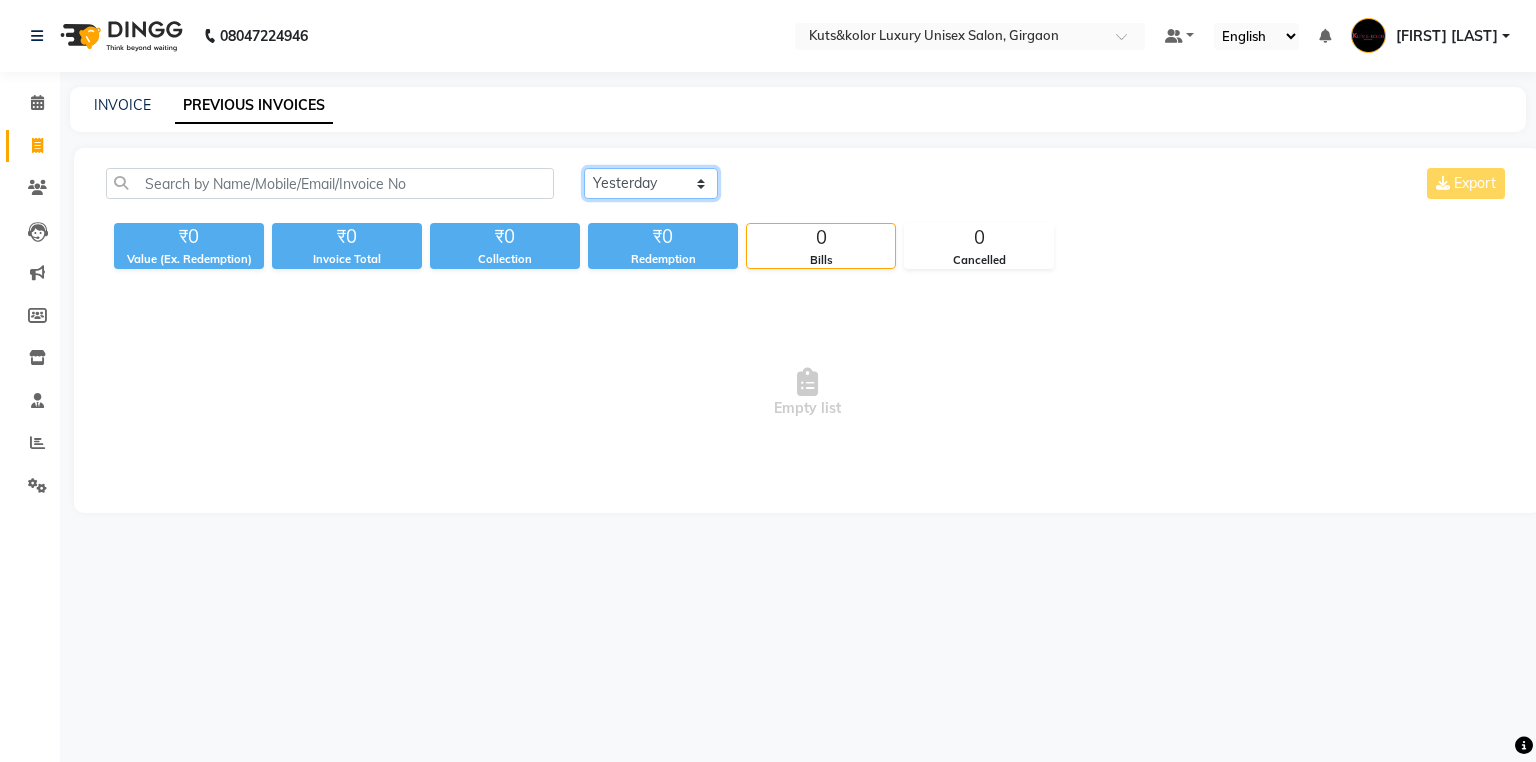 click on "Today Yesterday Custom Range" 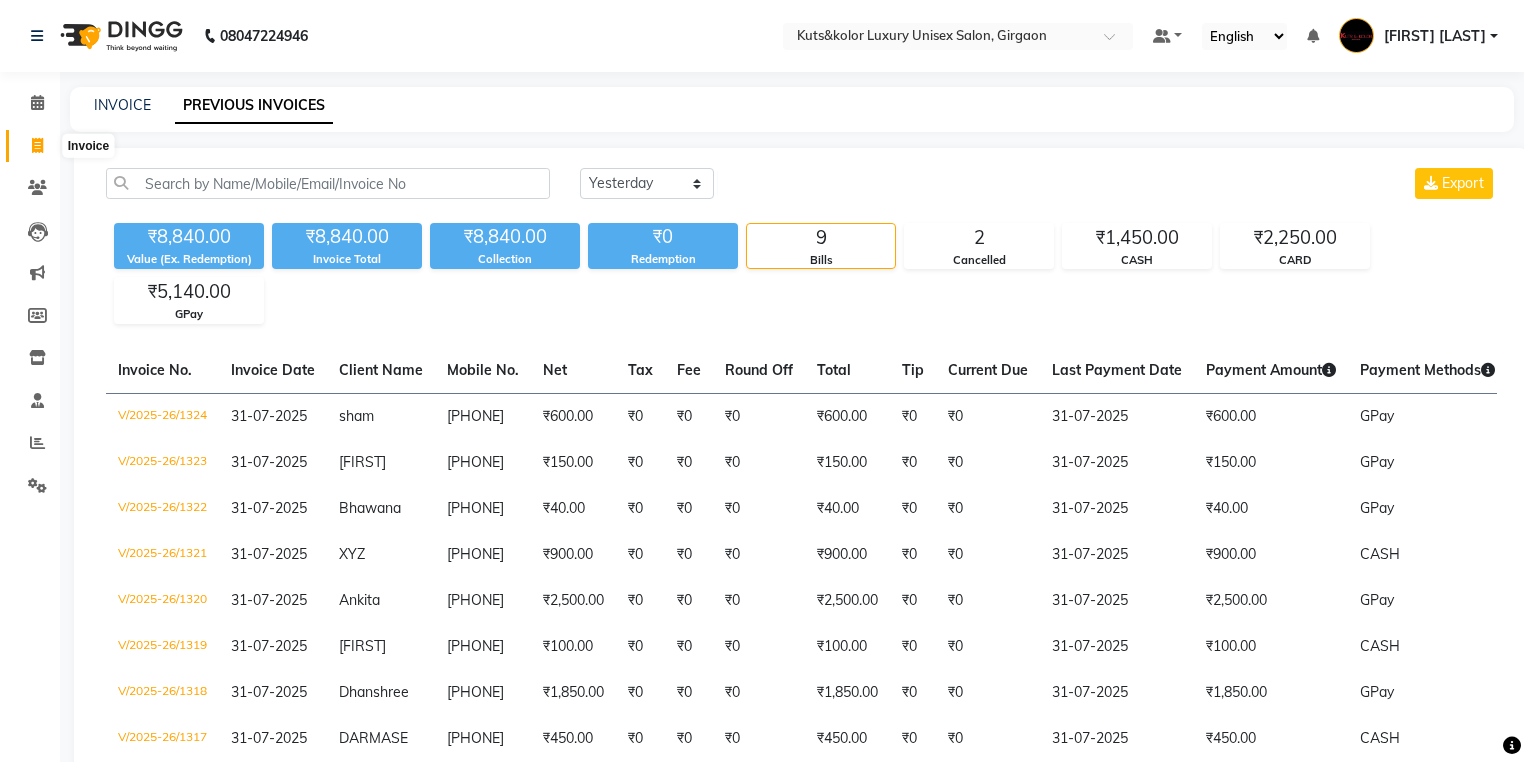 click 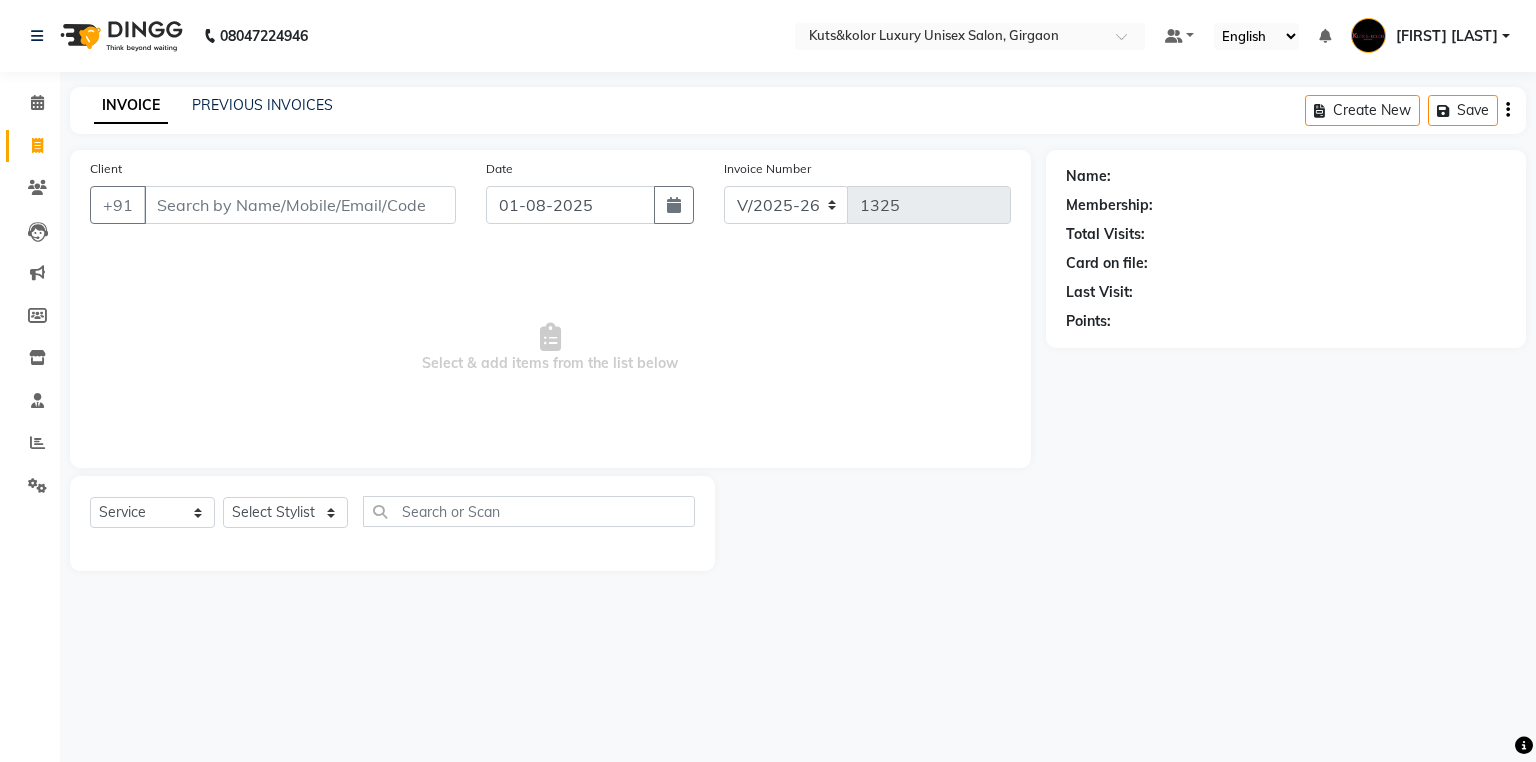 click on "Client" at bounding box center [300, 205] 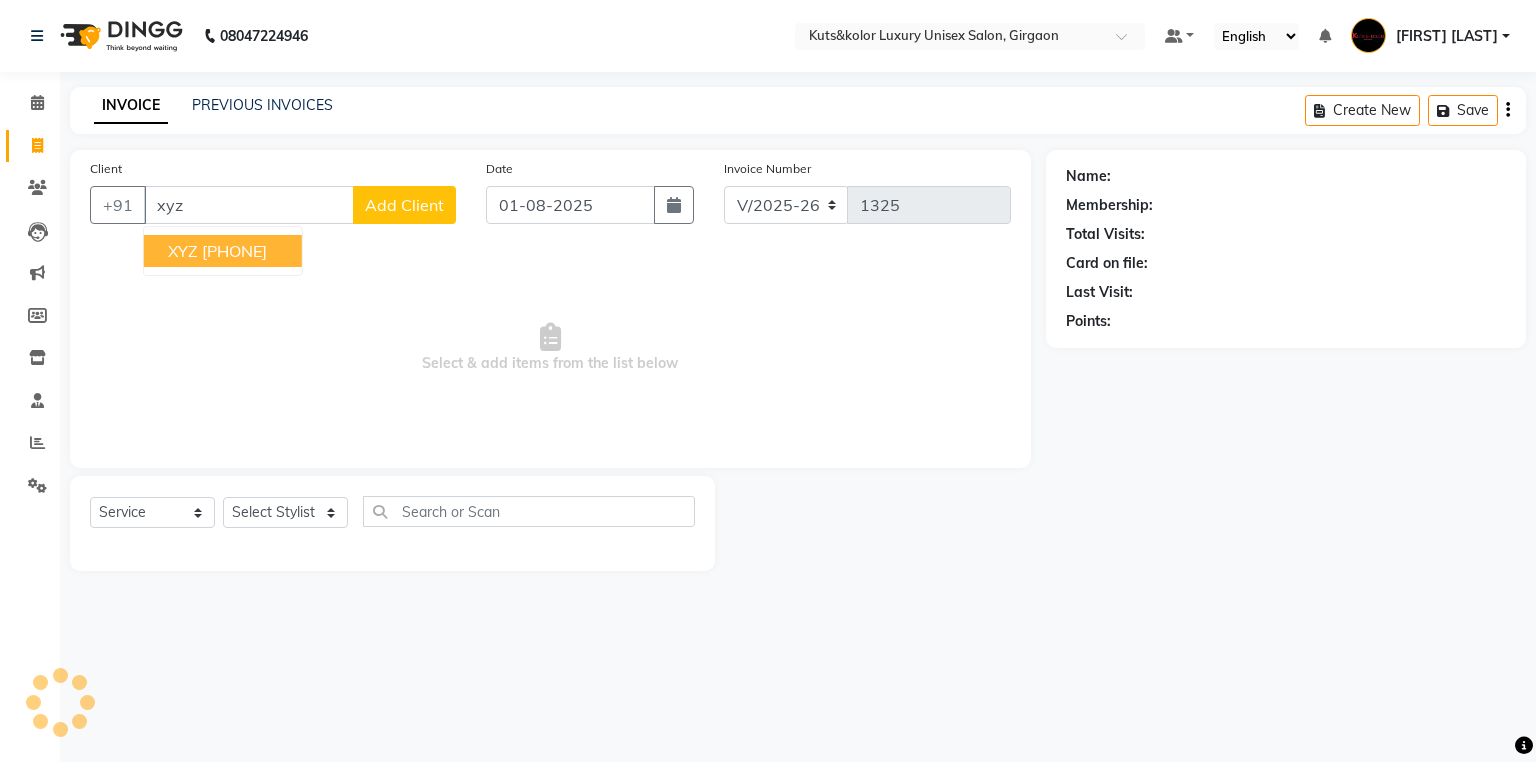 click on "[INITIALS]  [PHONE]" at bounding box center [223, 251] 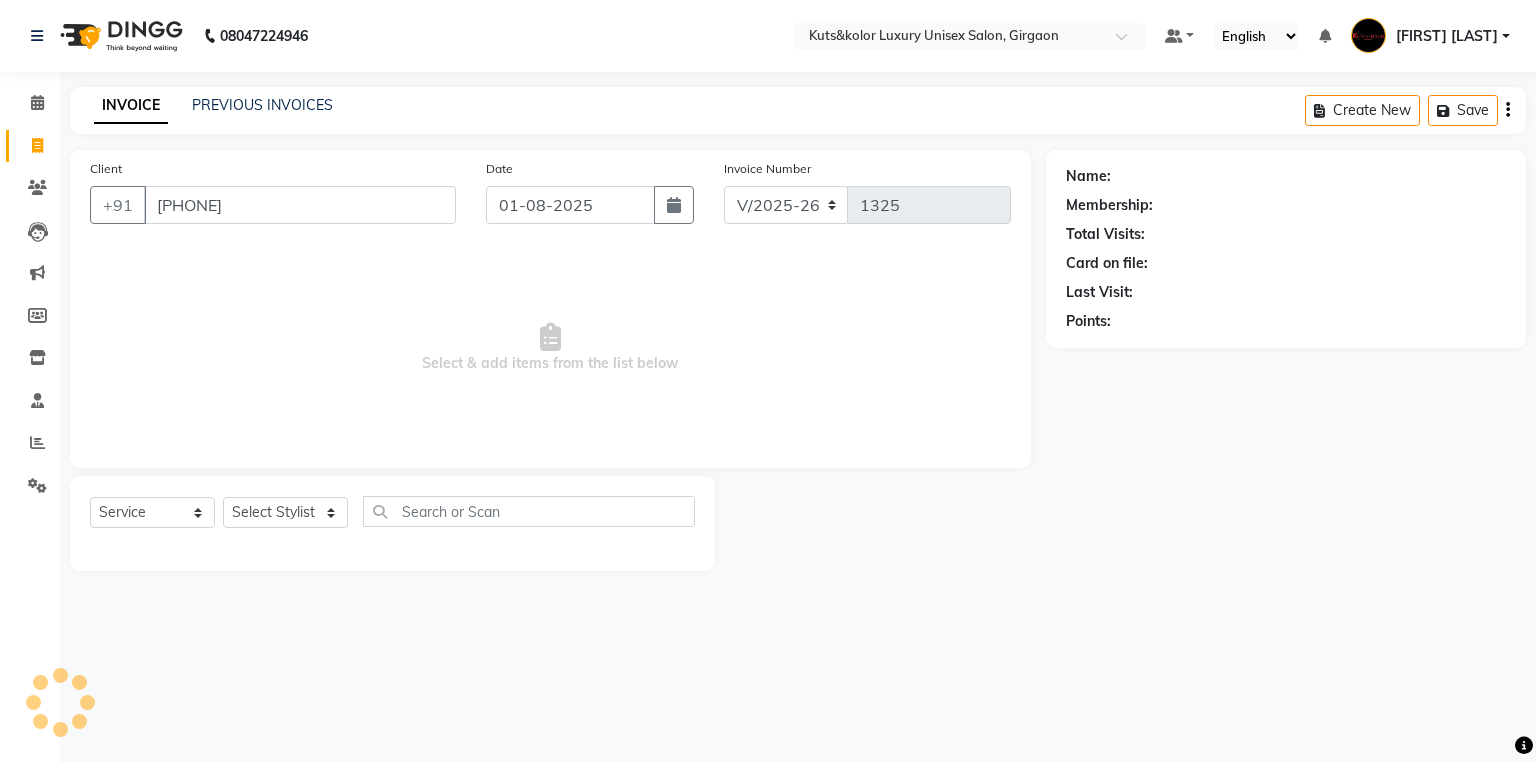 type on "[PHONE]" 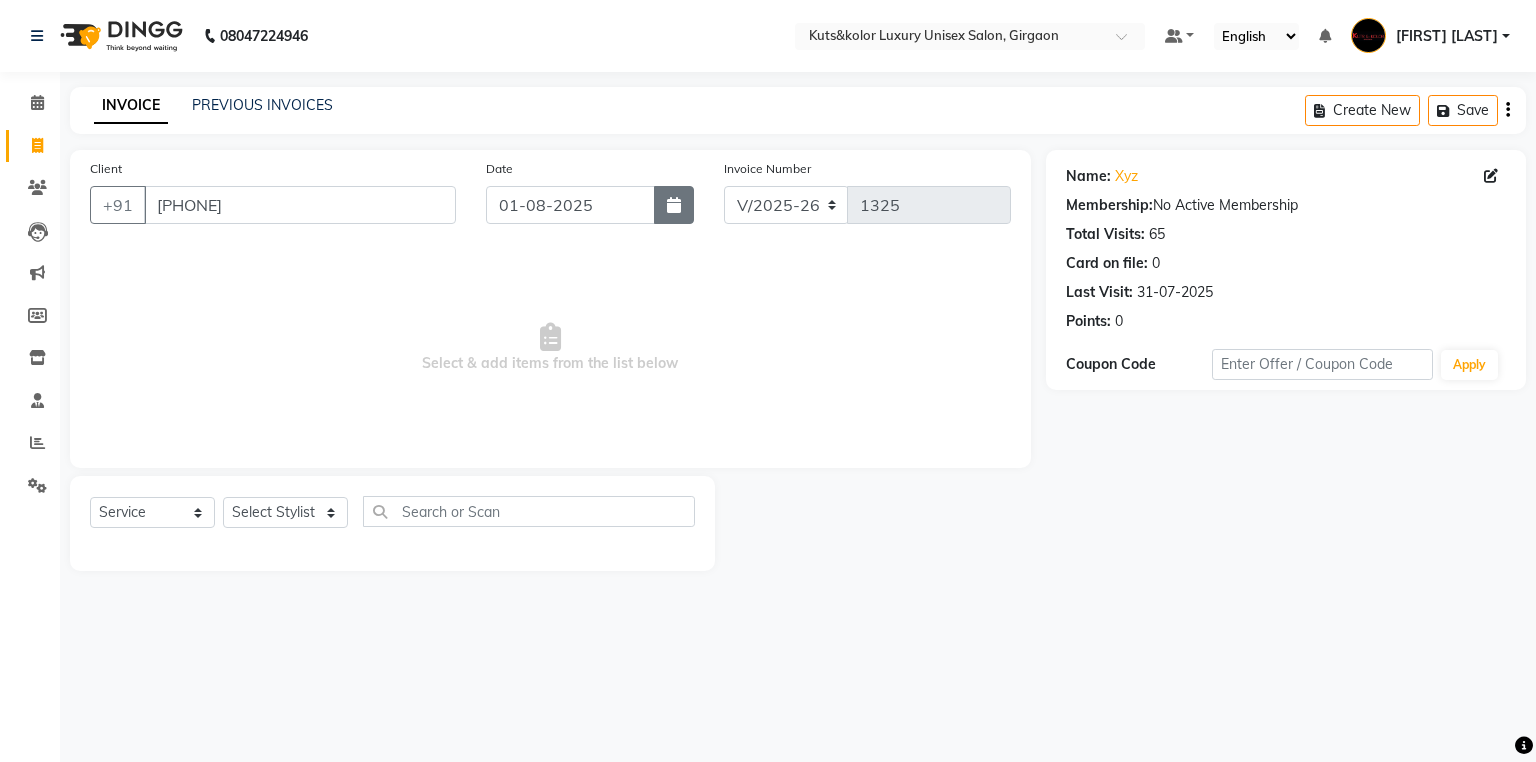 click 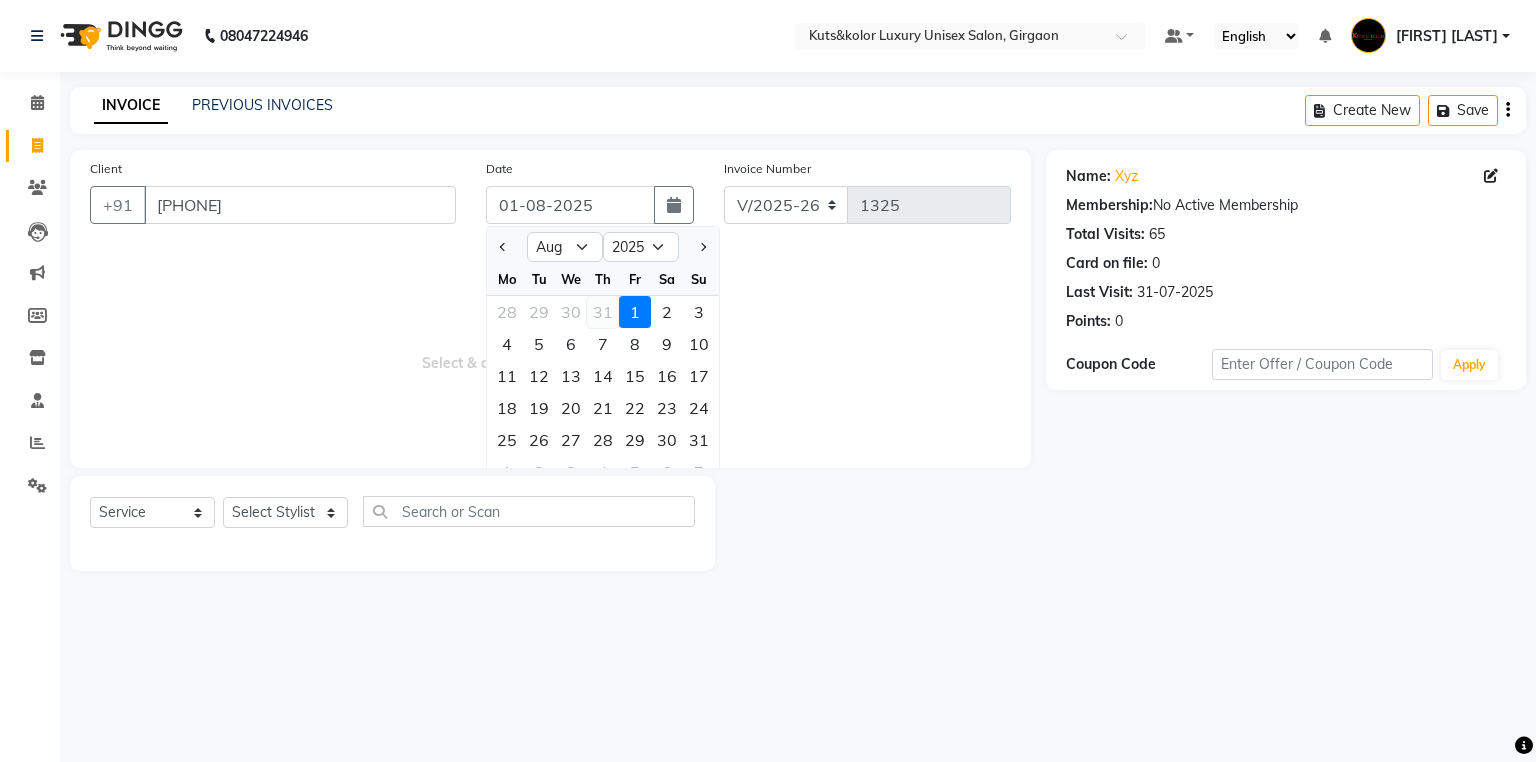 click on "31" 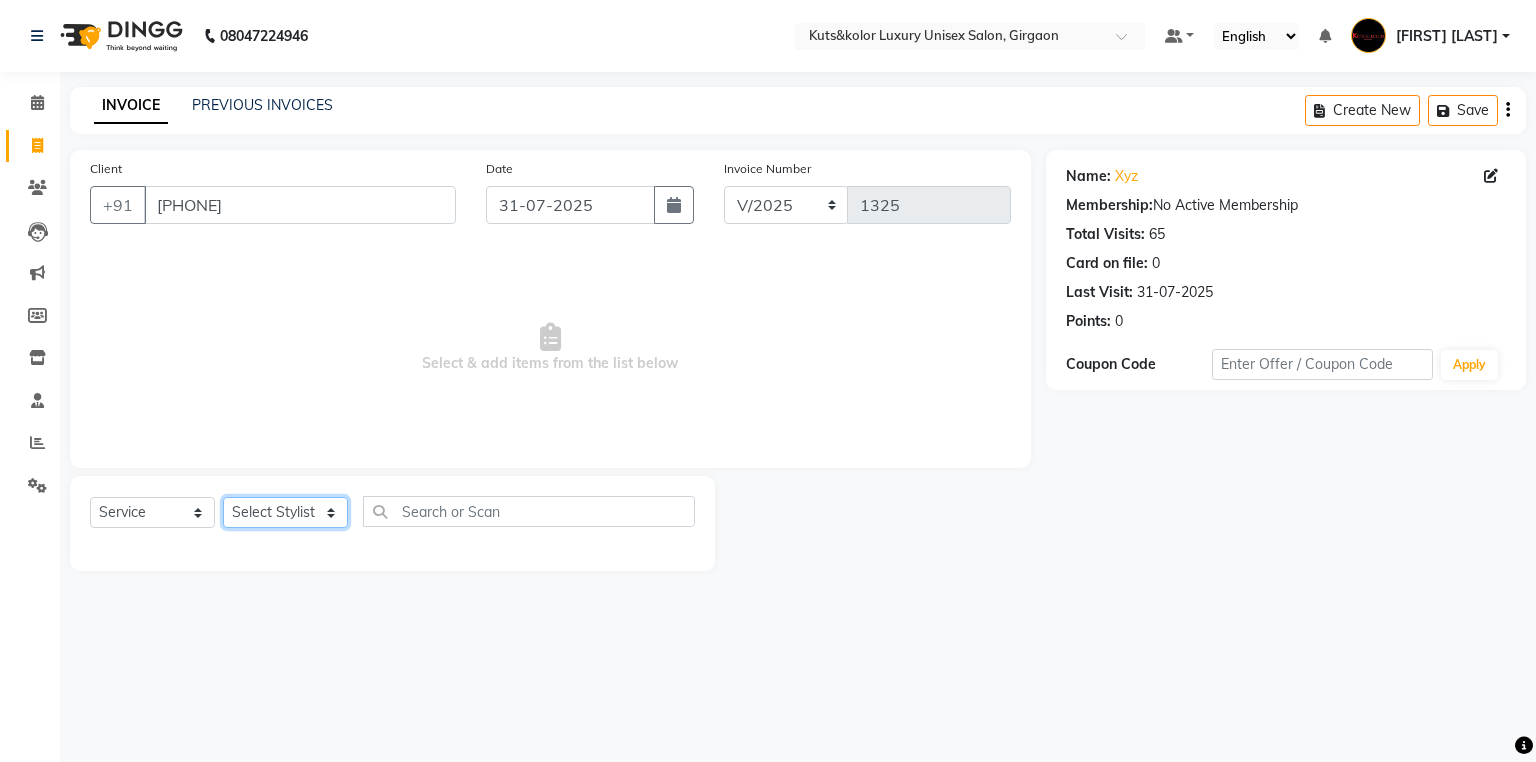 click on "Select Stylist [FIRST] [LAST] [FIRST] [LAST] [FIRST] ([TITLE]) [FIRST]  [FIRST] [LAST] [FIRST] [LAST] [FIRST] [FIRST] [FIRST] [FIRST] [FIRST] [FIRST] [FIRST] [FIRST] [FIRST] [FIRST] [FIRST] [FIRST] [FIRST] [FIRST]" 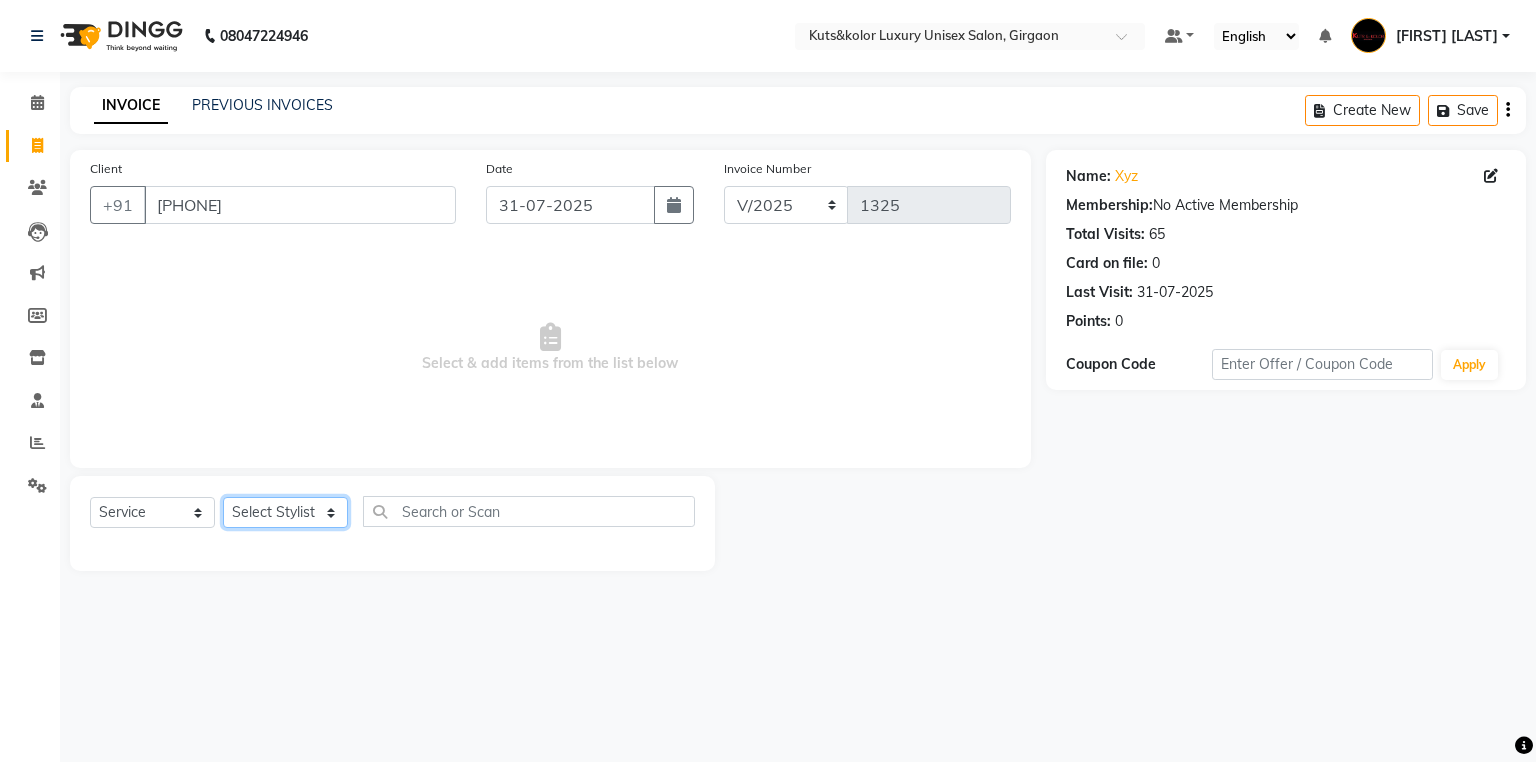 select on "68550" 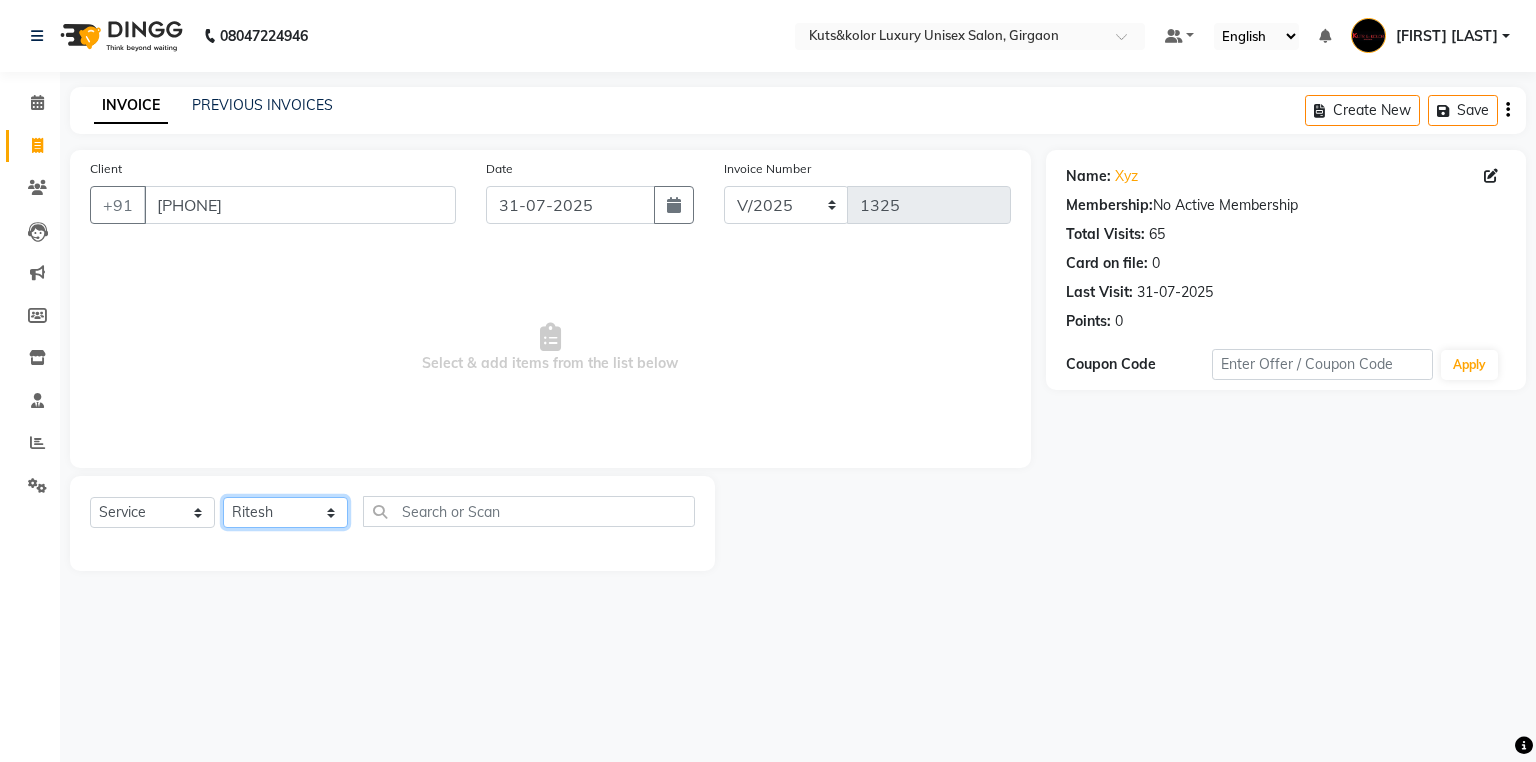 click on "Select Stylist [FIRST] [LAST] [FIRST] [LAST] [FIRST] ([TITLE]) [FIRST]  [FIRST] [LAST] [FIRST] [LAST] [FIRST] [FIRST] [FIRST] [FIRST] [FIRST] [FIRST] [FIRST] [FIRST] [FIRST] [FIRST] [FIRST] [FIRST] [FIRST] [FIRST]" 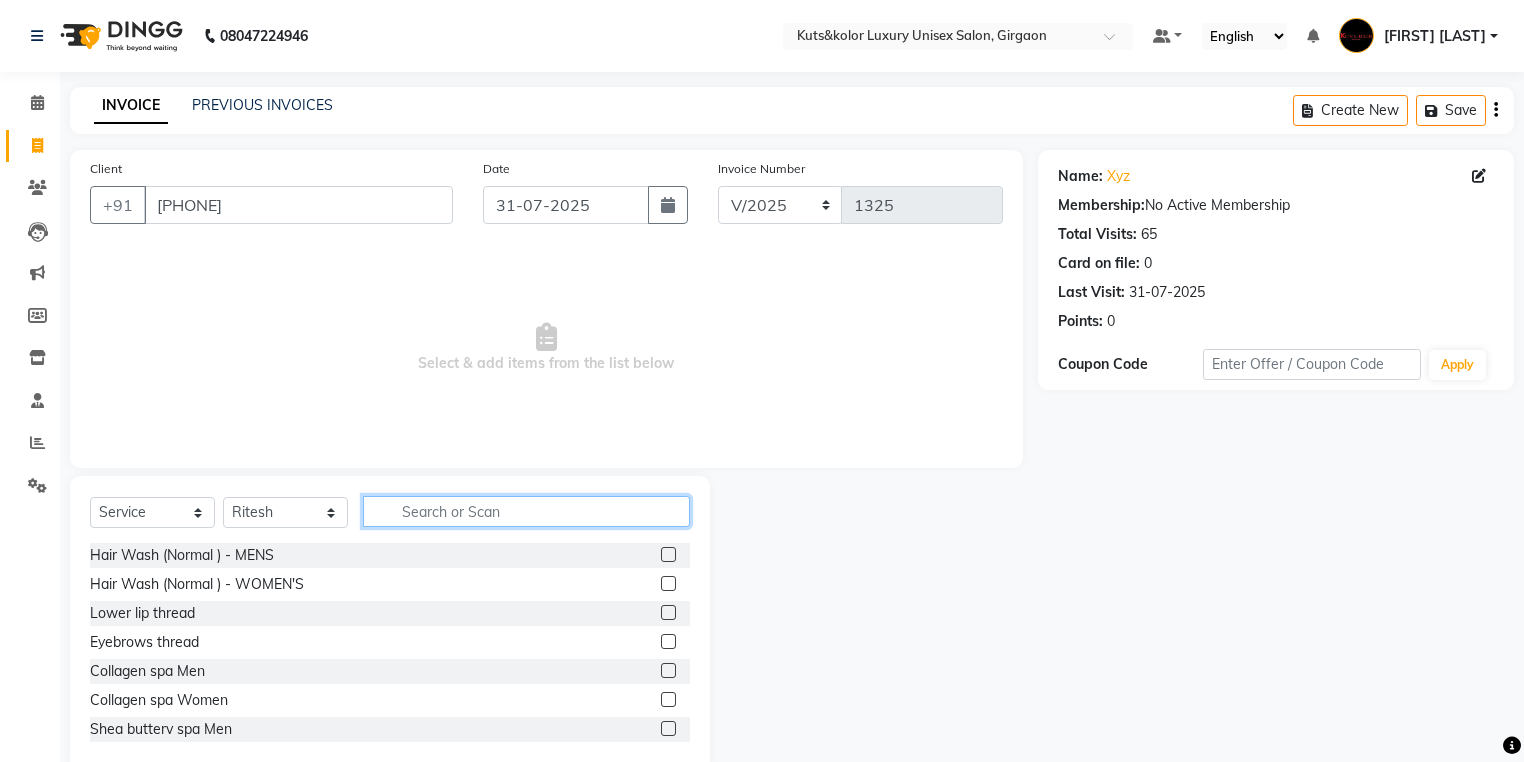 click 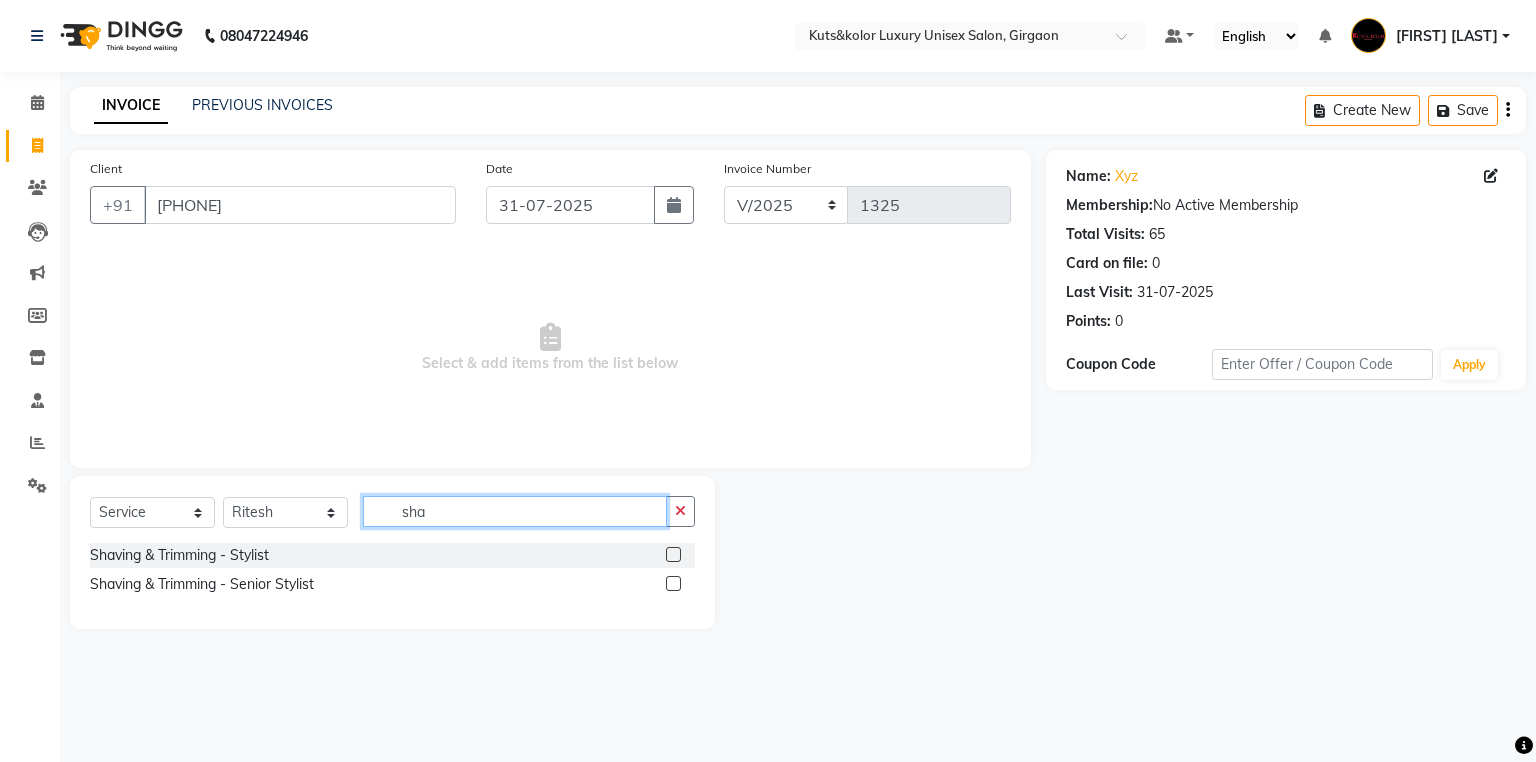 type on "sha" 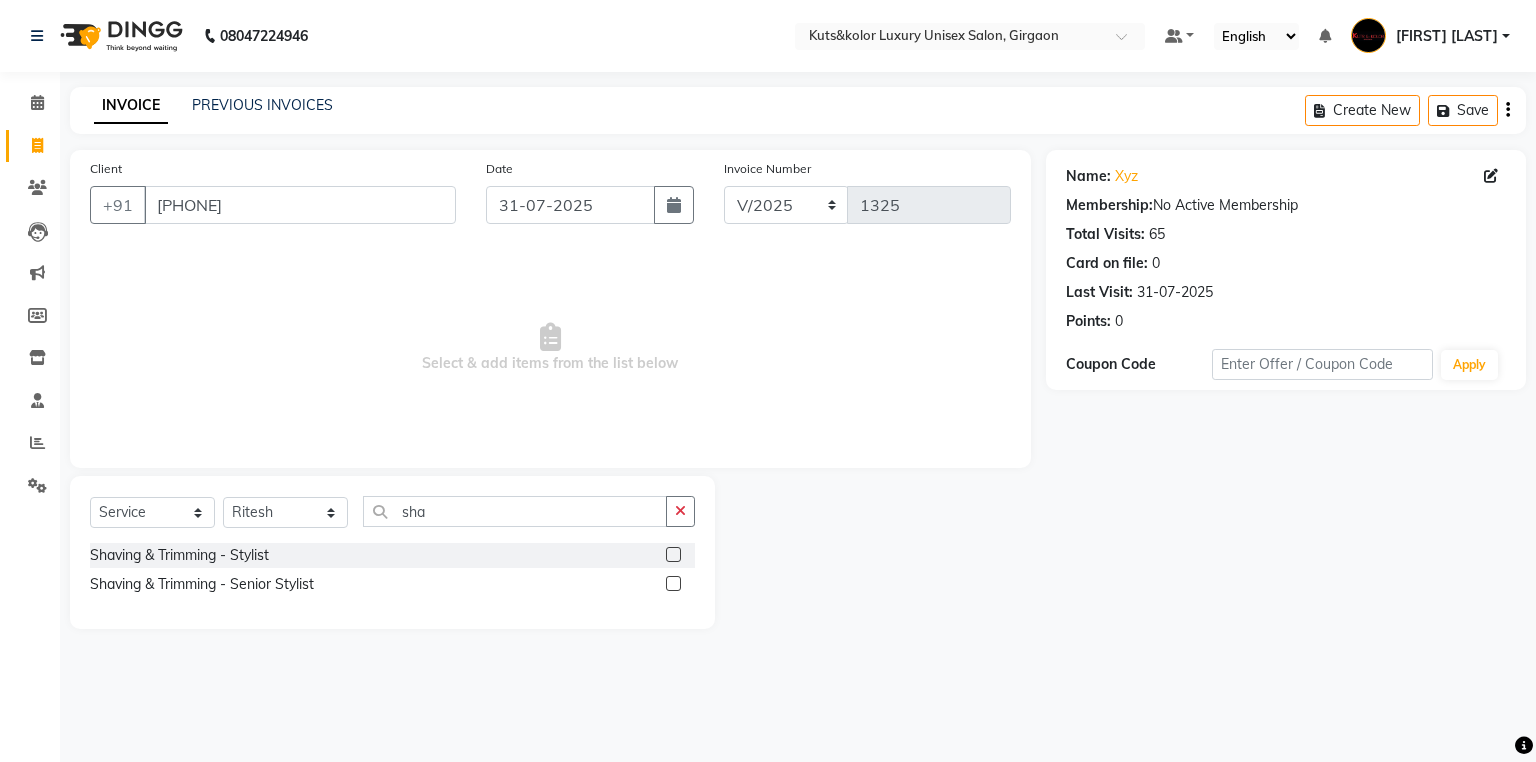 click 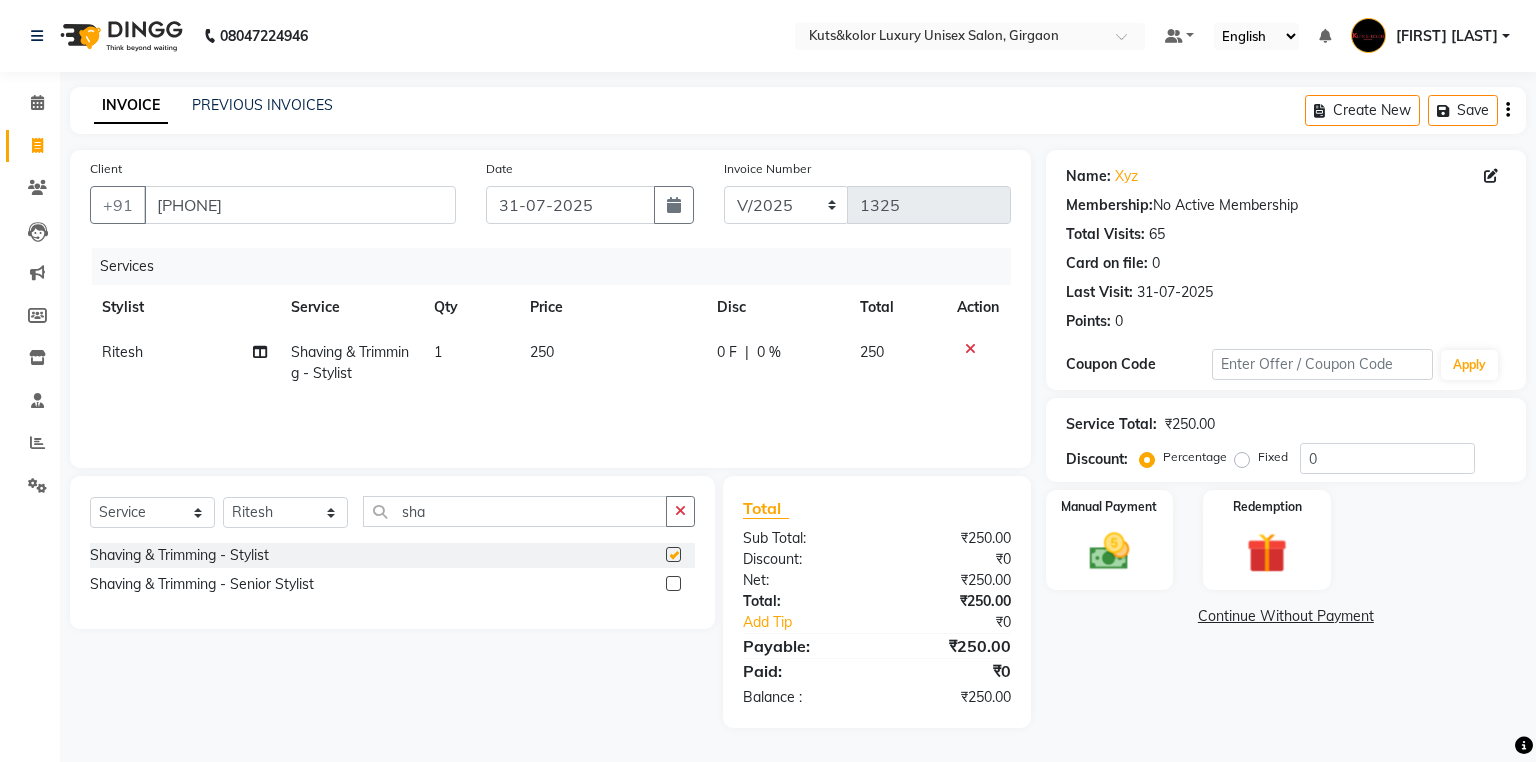 checkbox on "false" 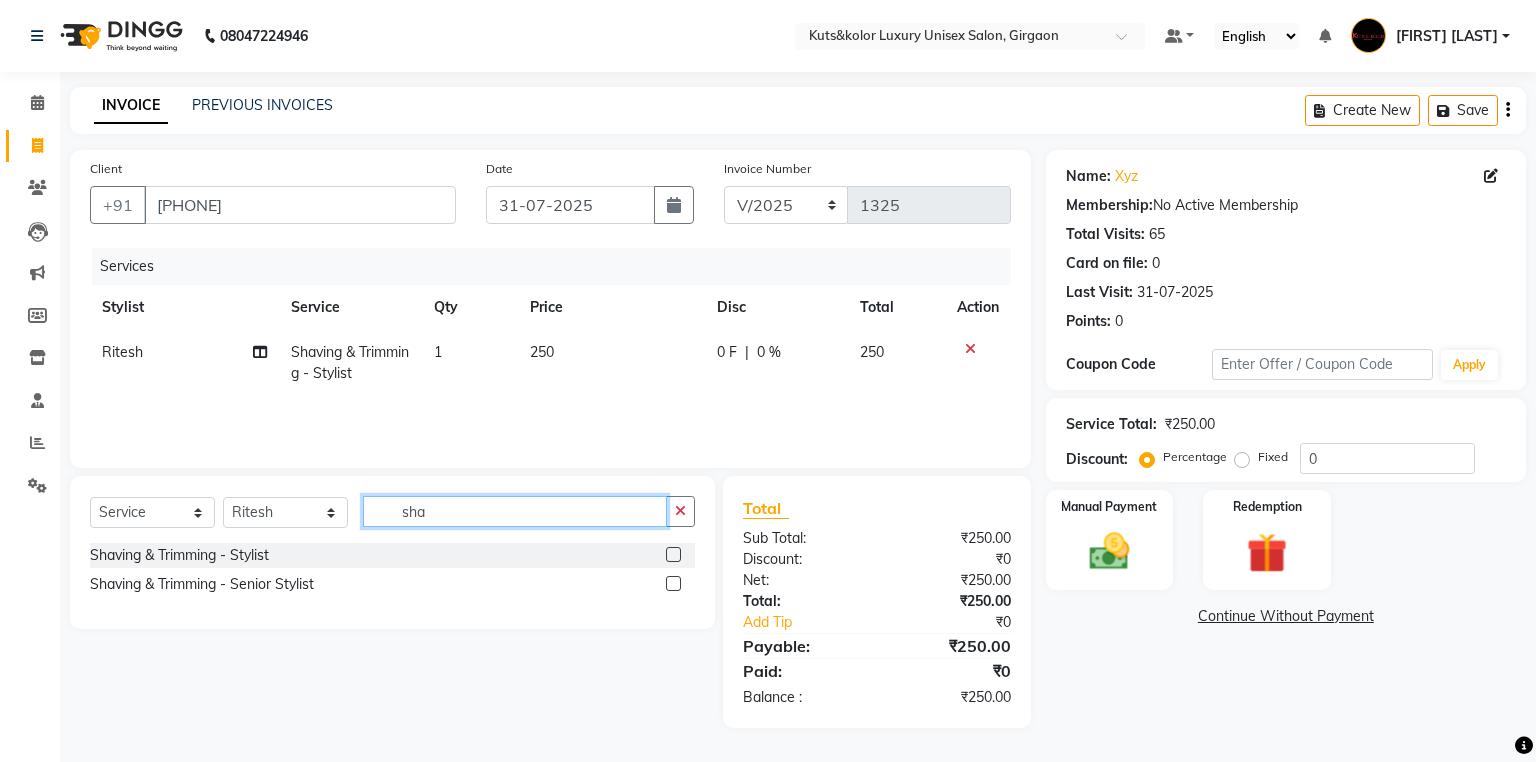 click on "sha" 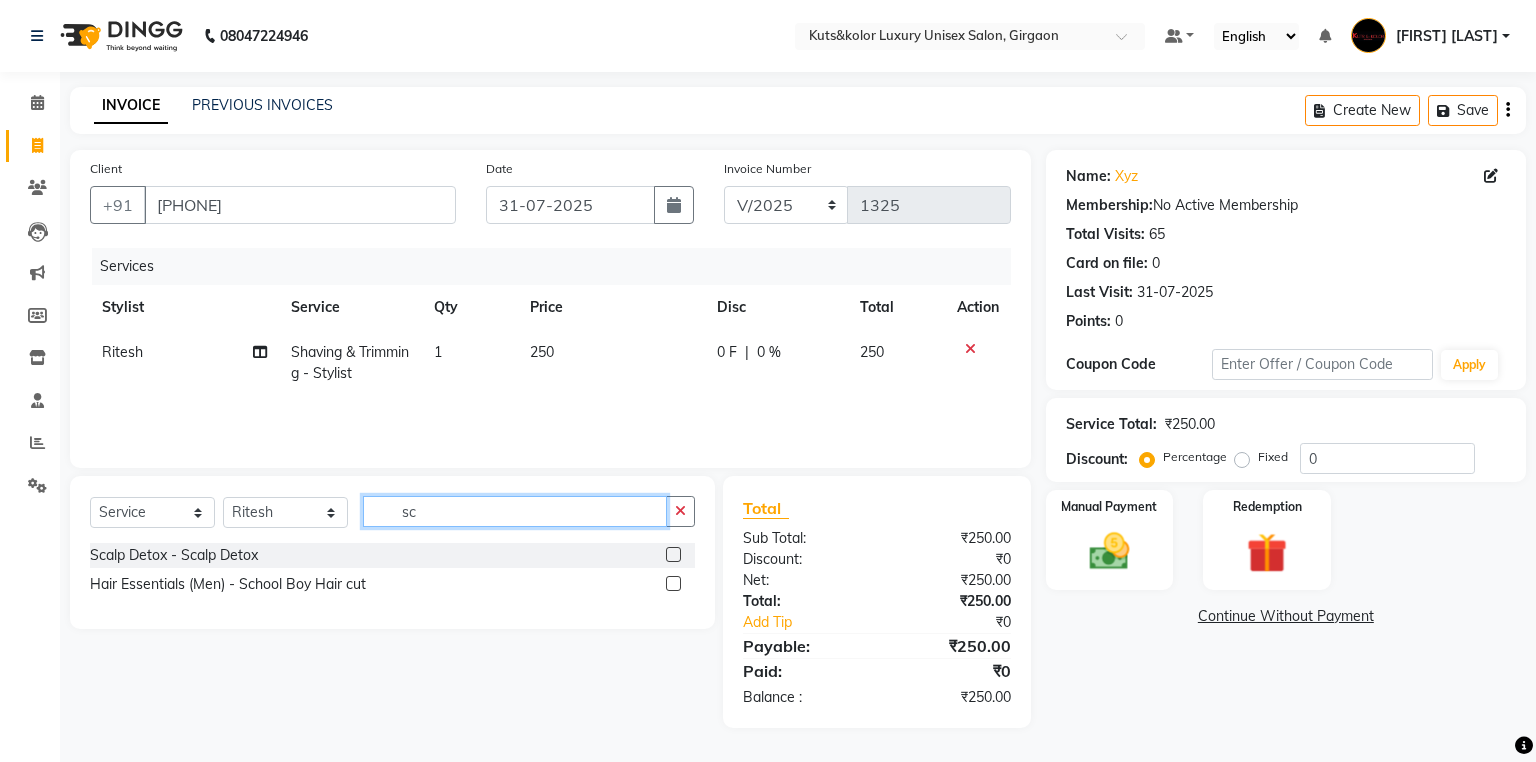 type on "s" 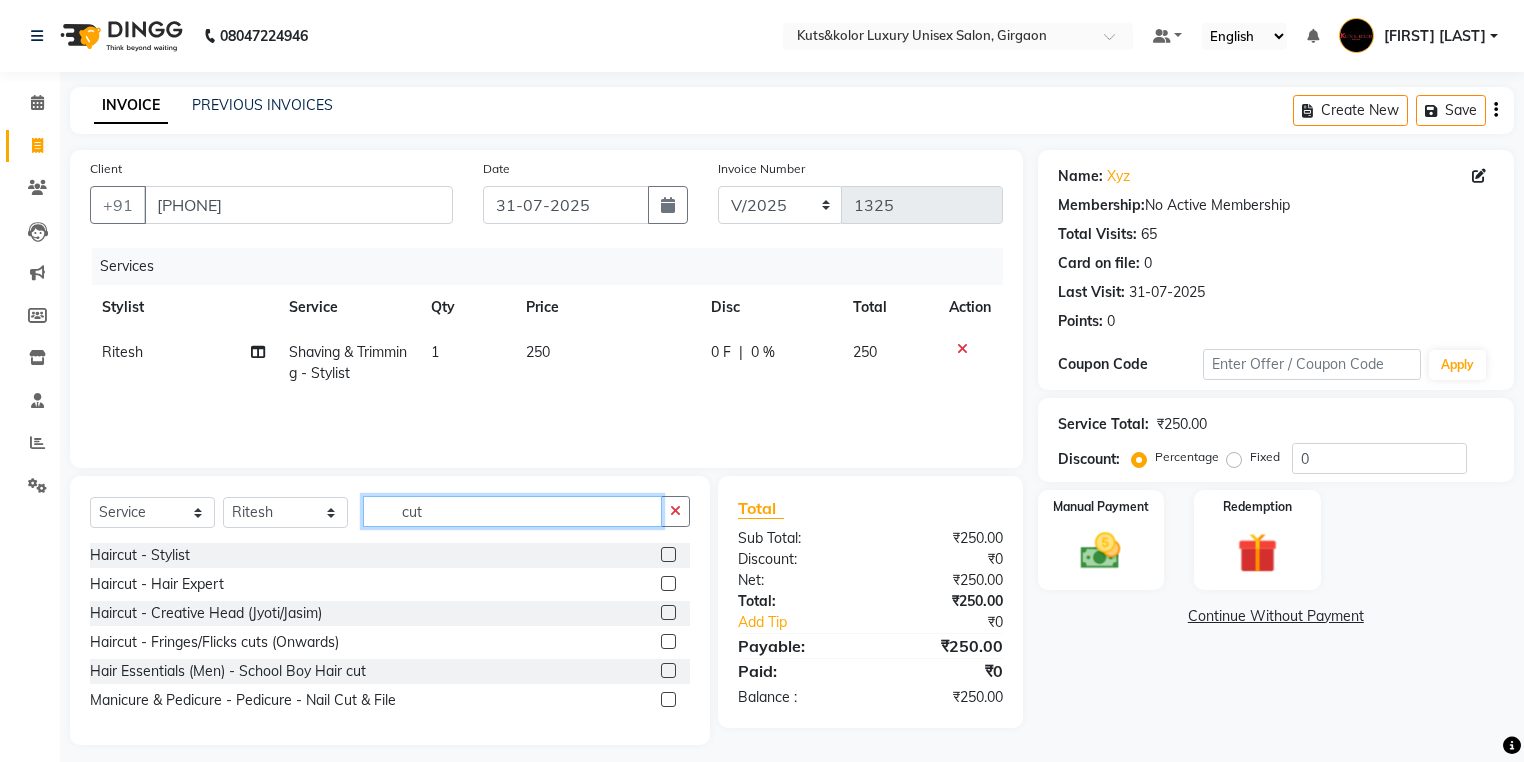 type on "cut" 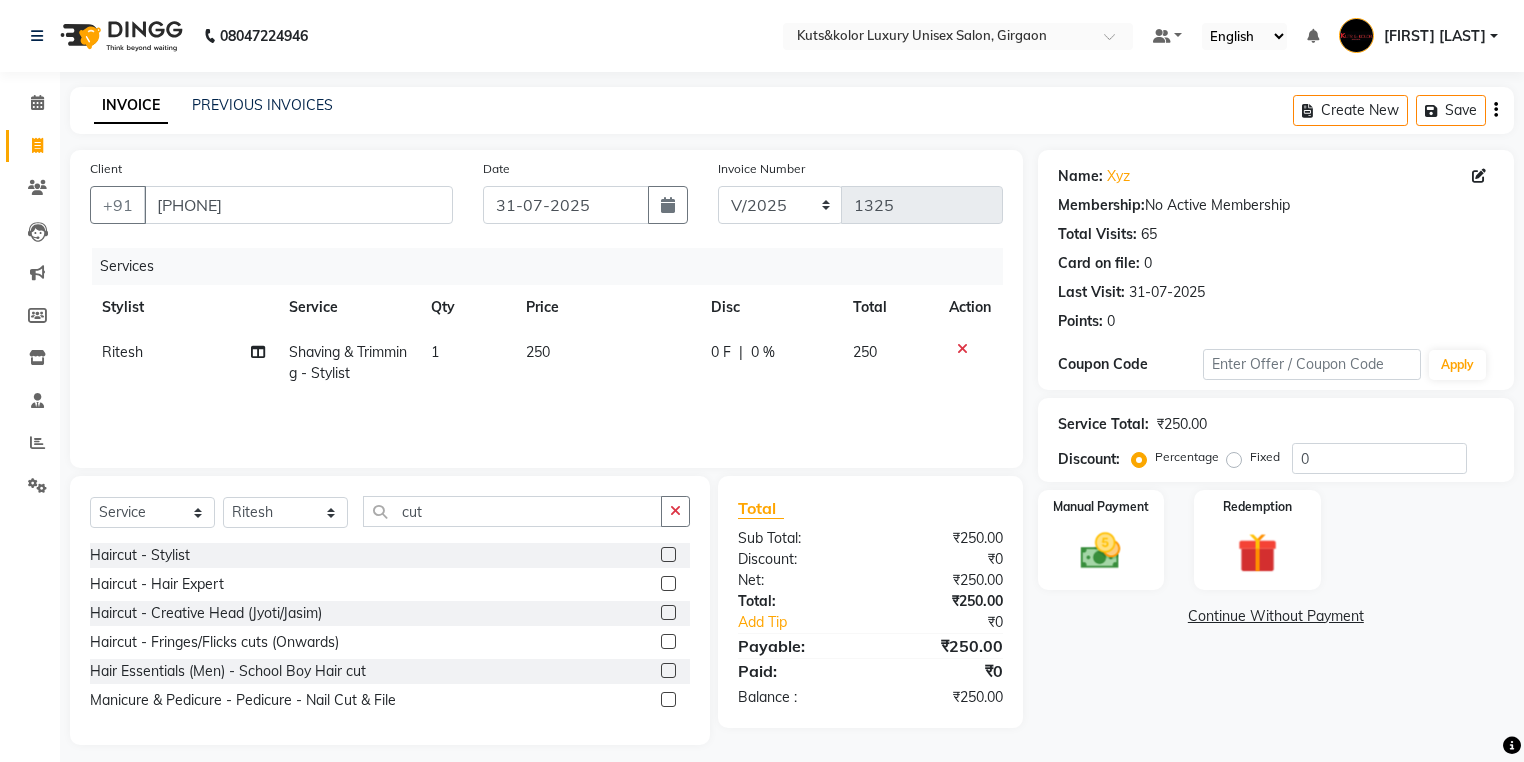 click 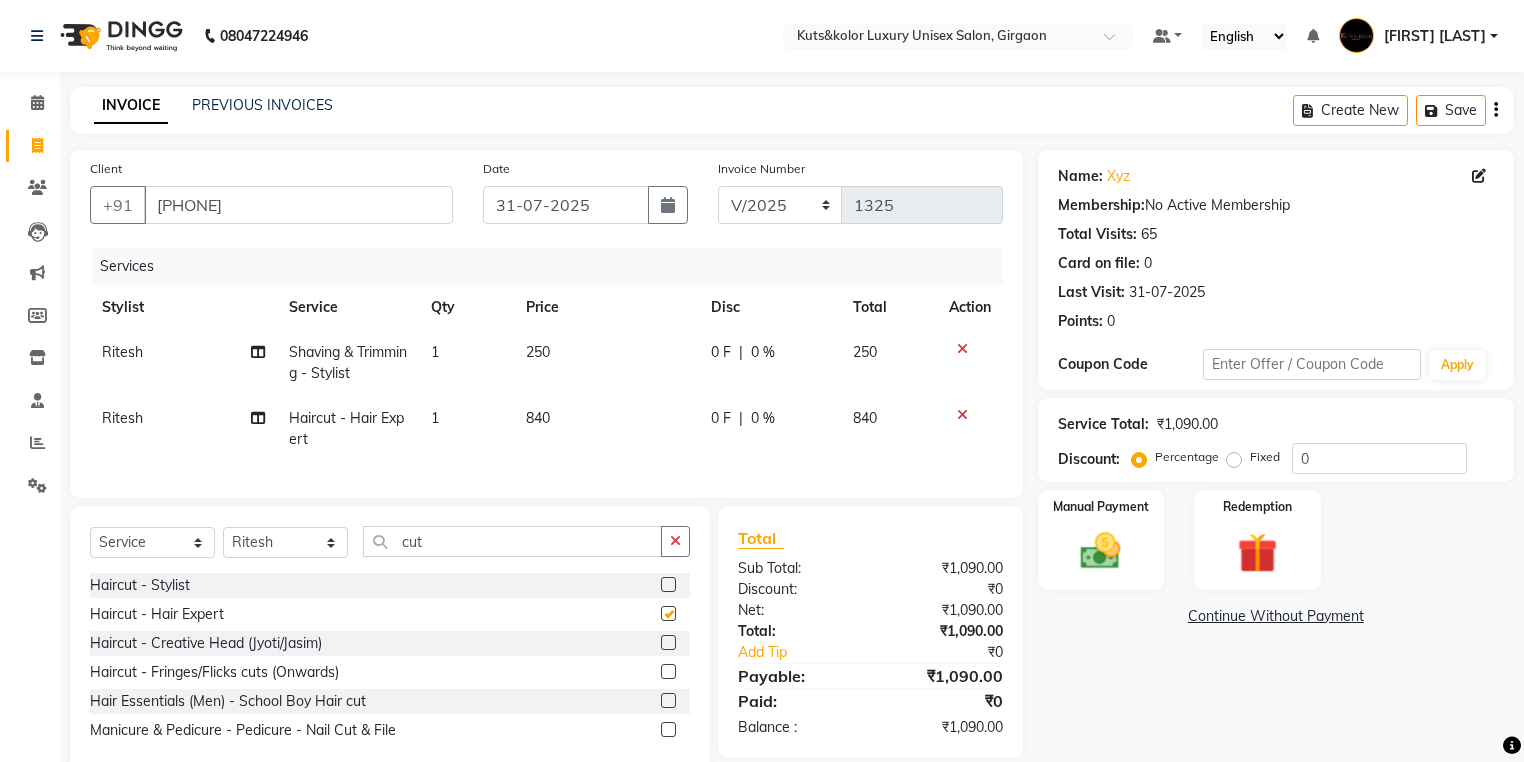 checkbox on "false" 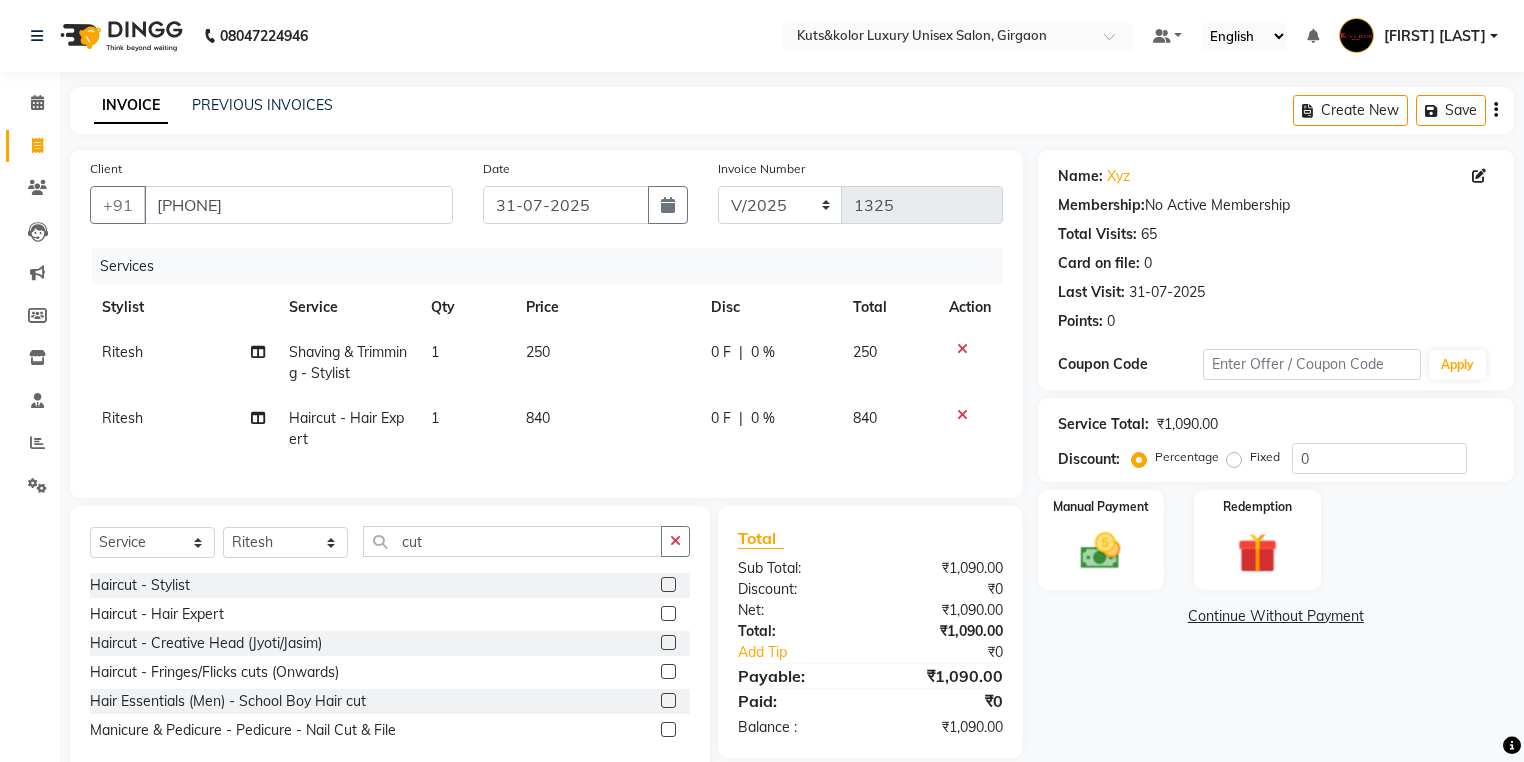 click on "840" 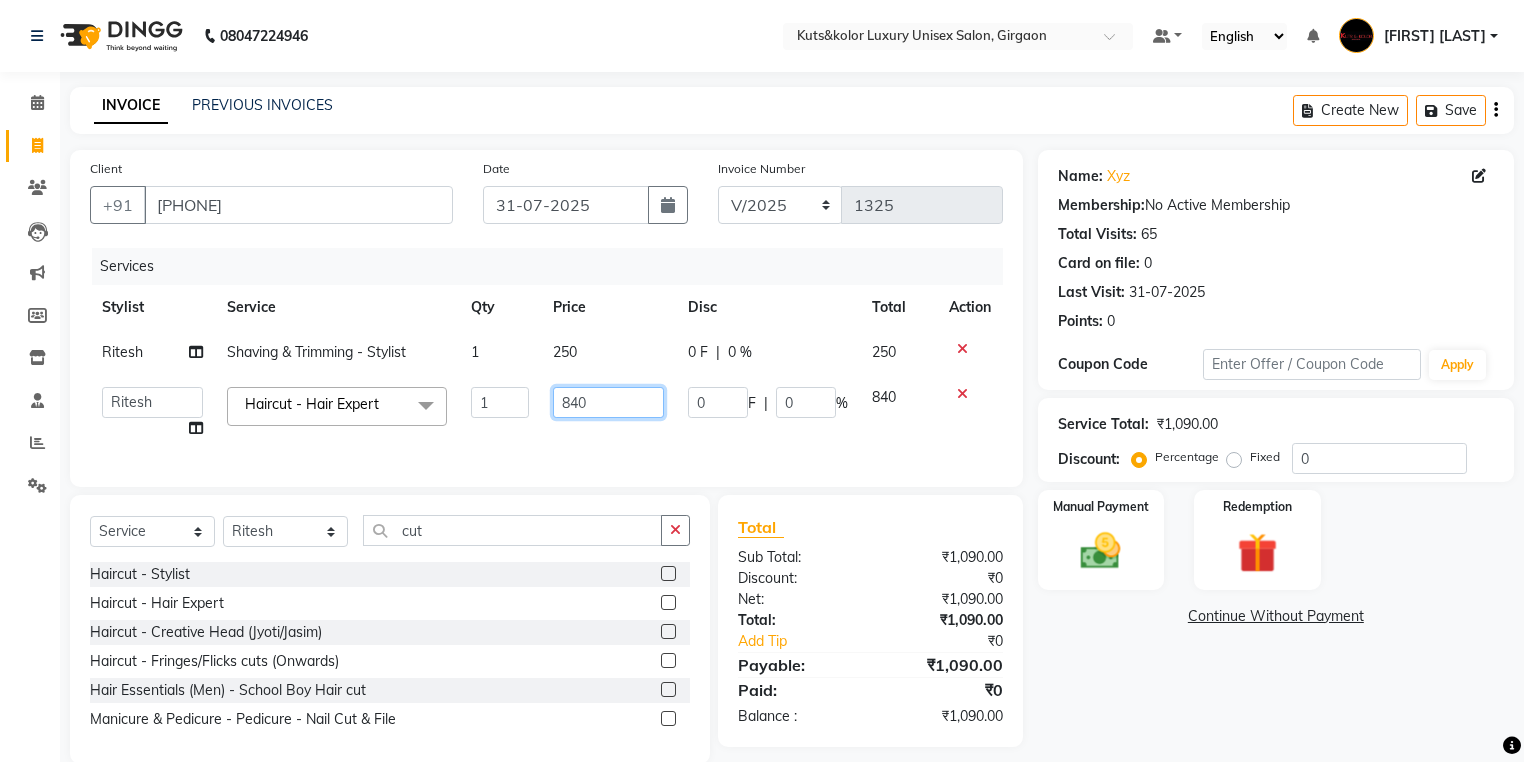 click on "840" 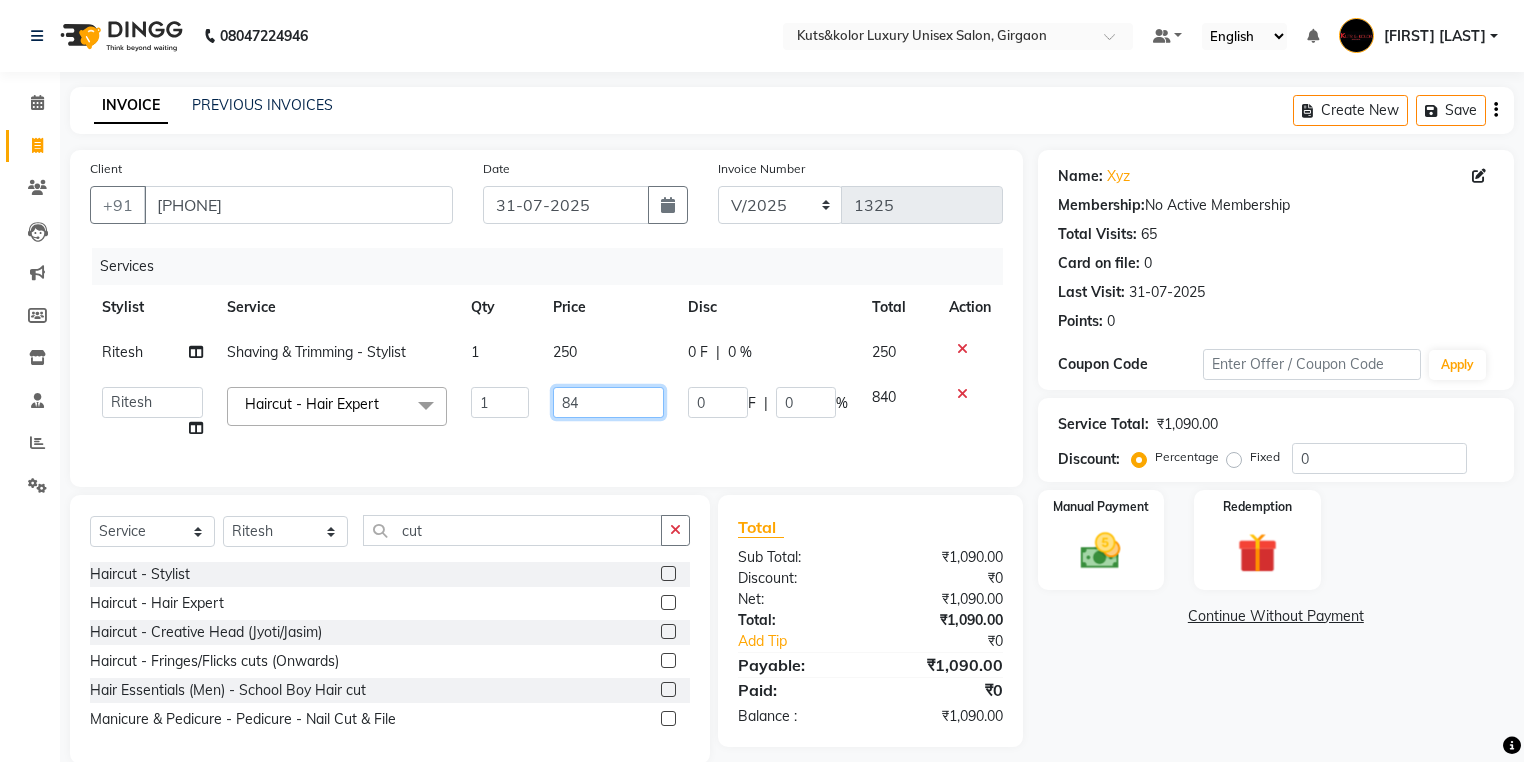 type on "8" 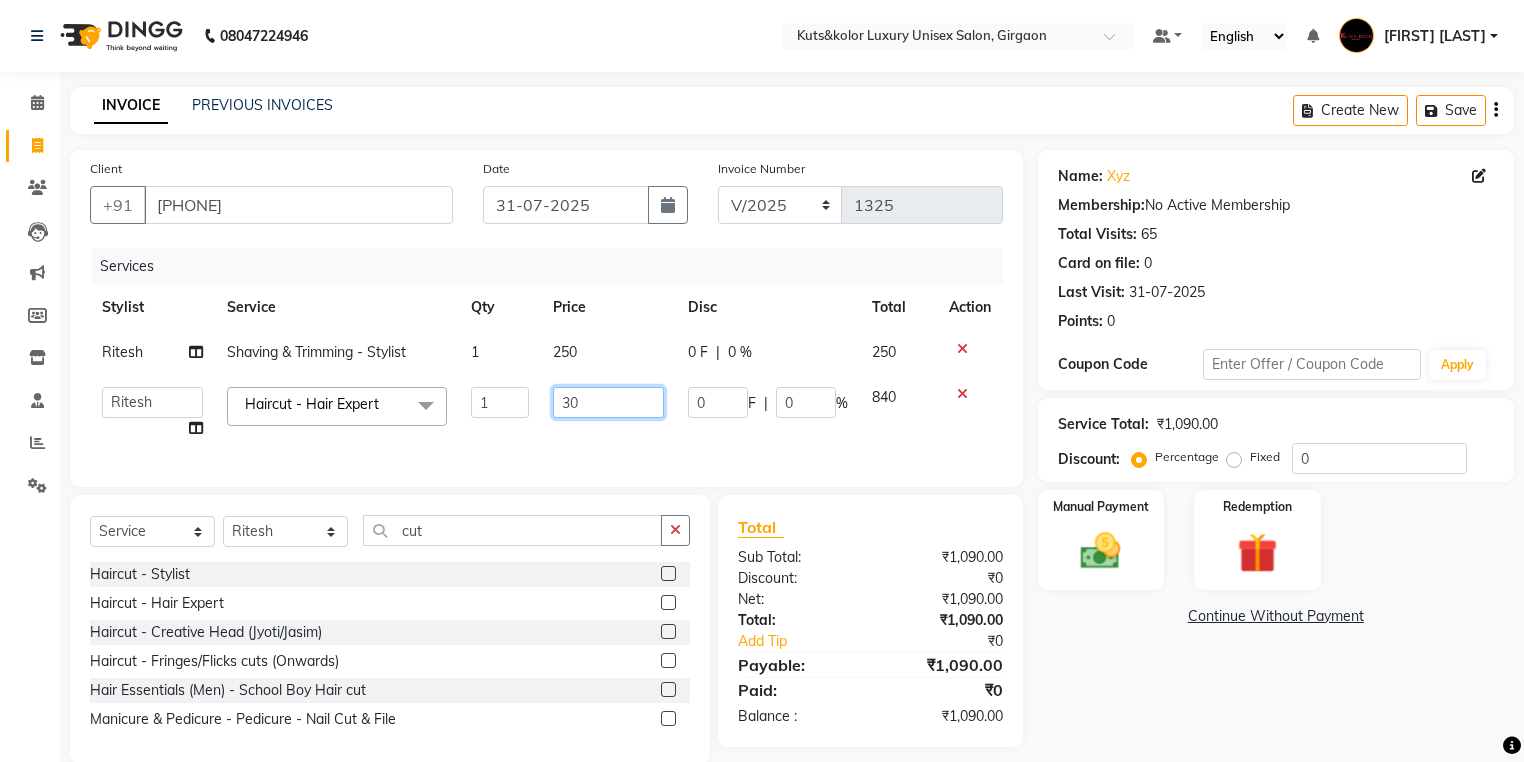 type on "300" 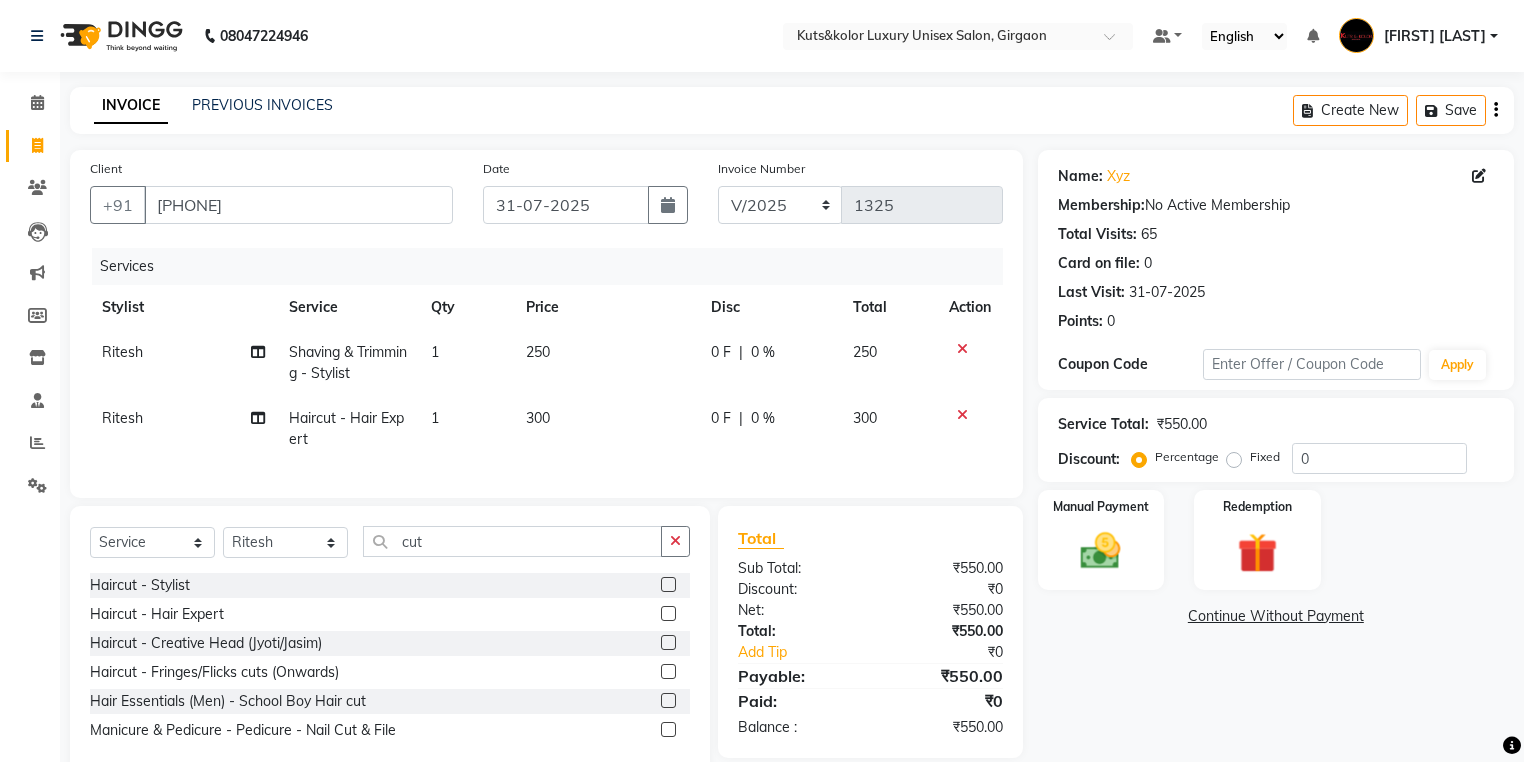 click on "0 F | 0 %" 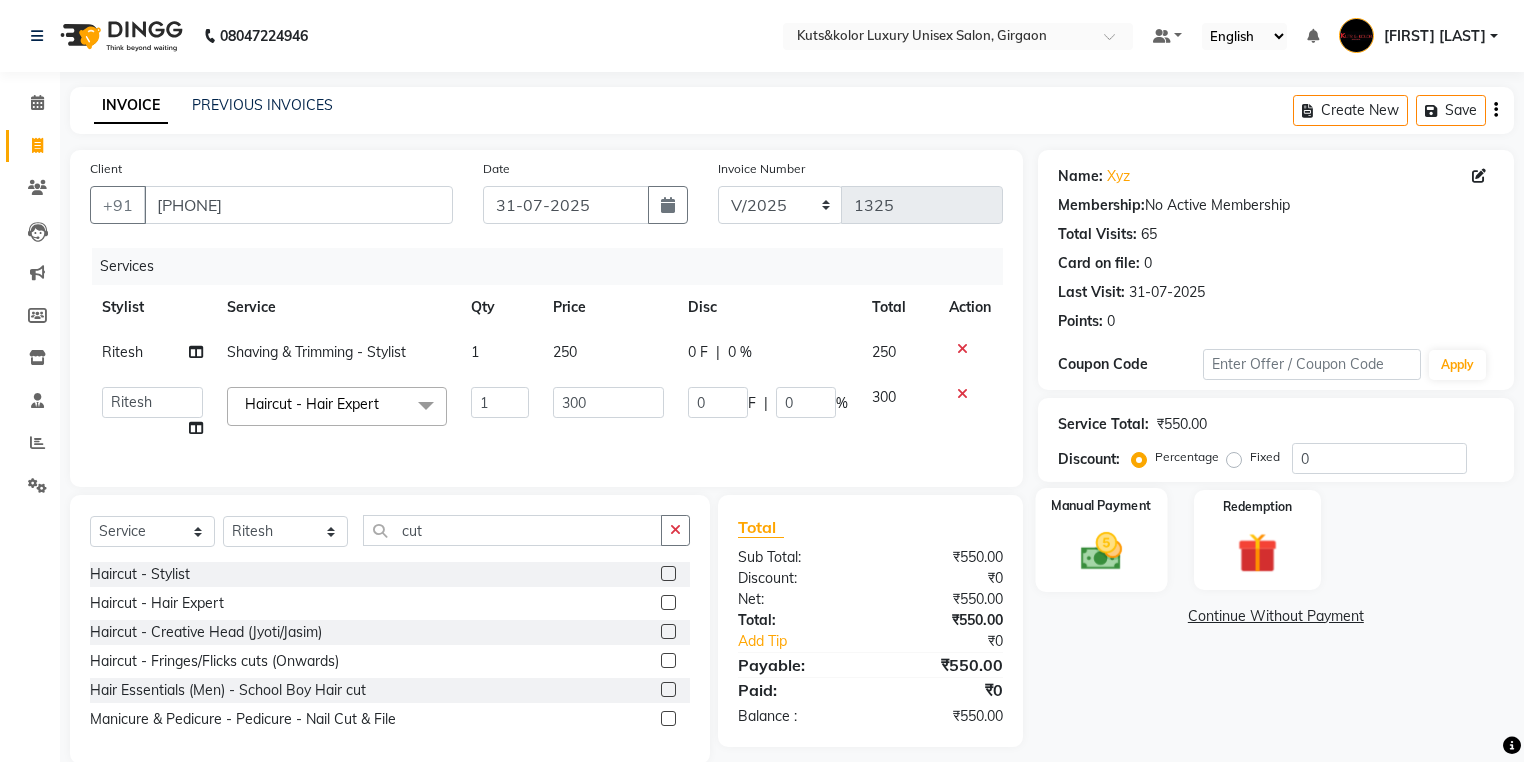 click 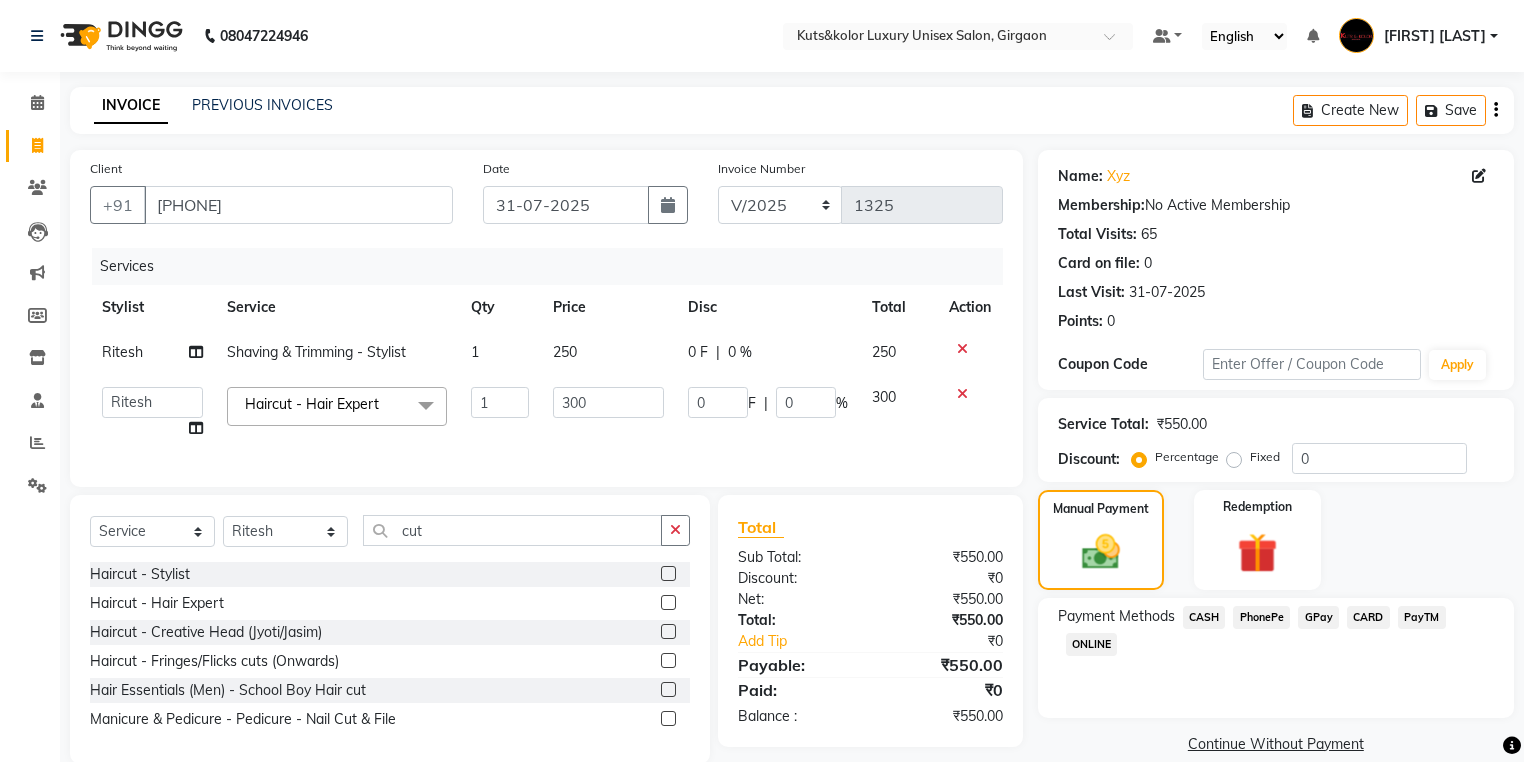 click on "CASH" 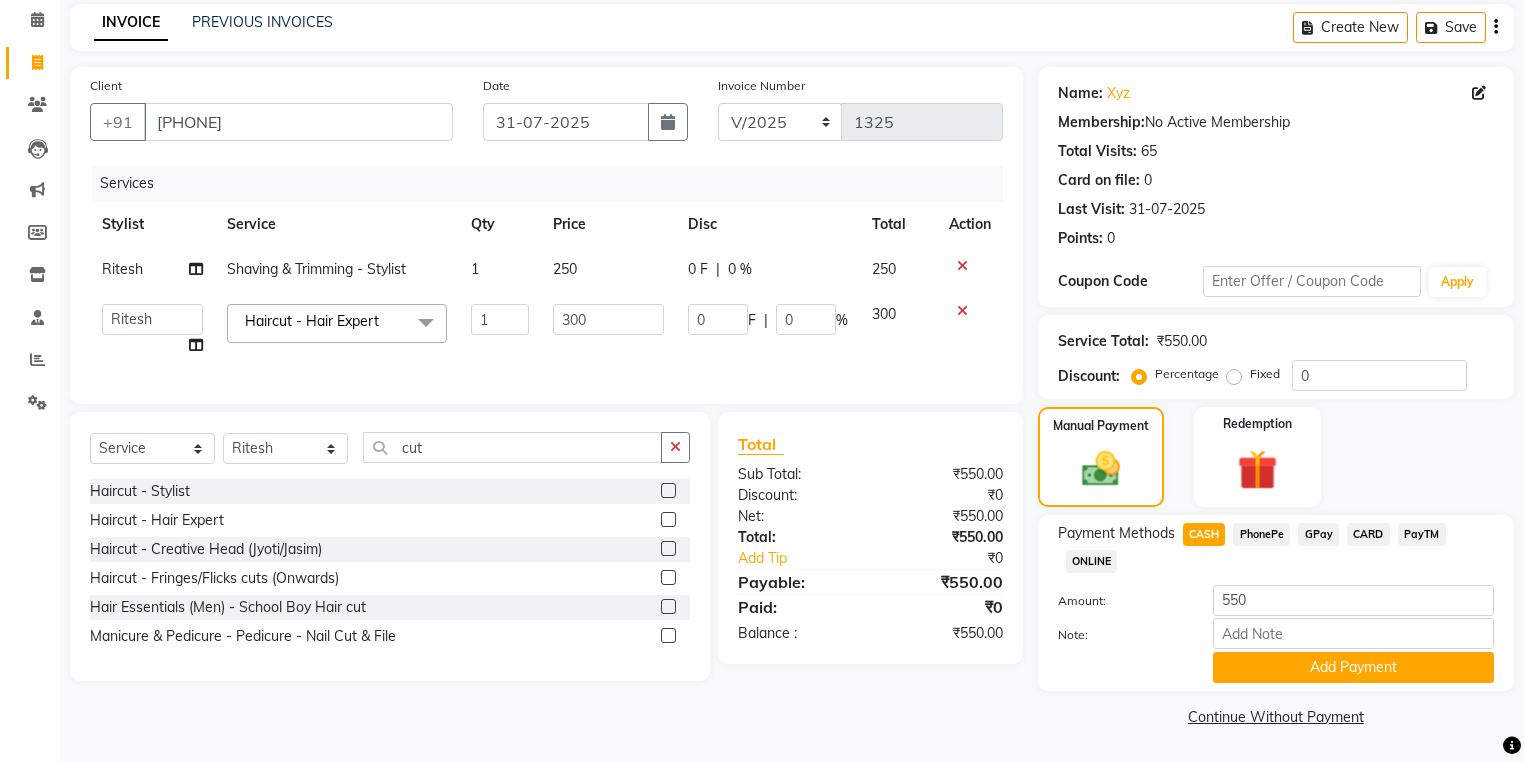 scroll, scrollTop: 84, scrollLeft: 0, axis: vertical 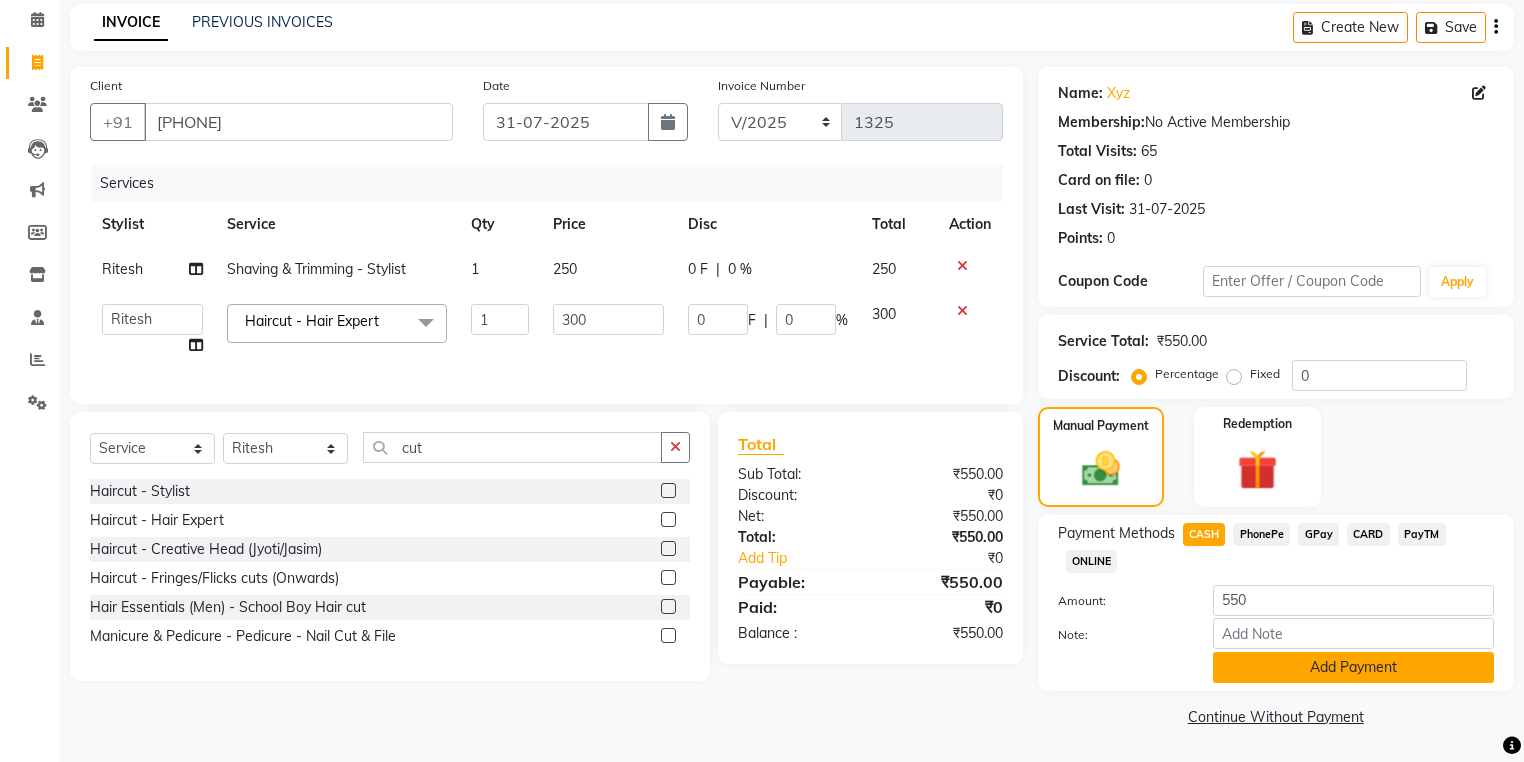 click on "Add Payment" 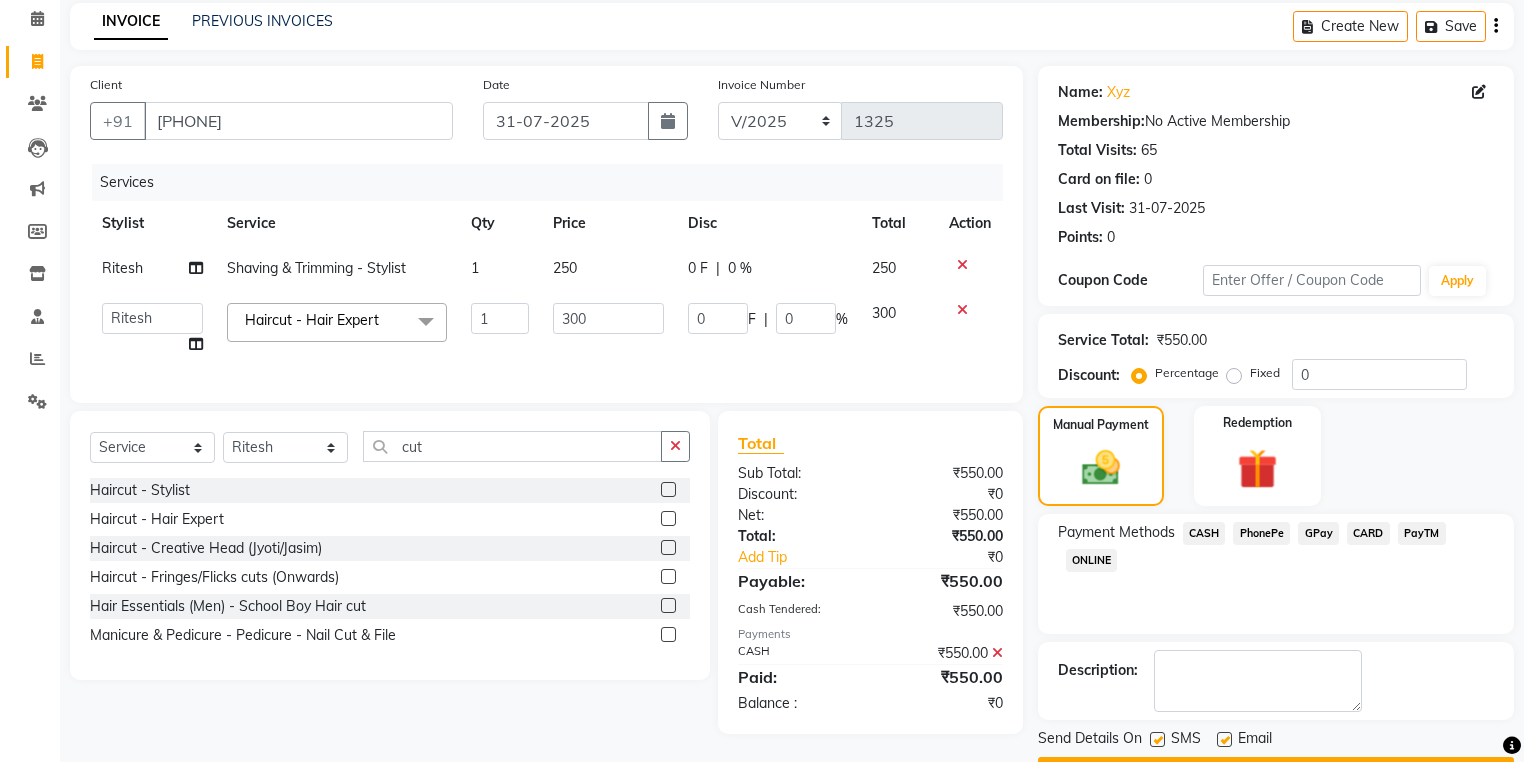 scroll, scrollTop: 138, scrollLeft: 0, axis: vertical 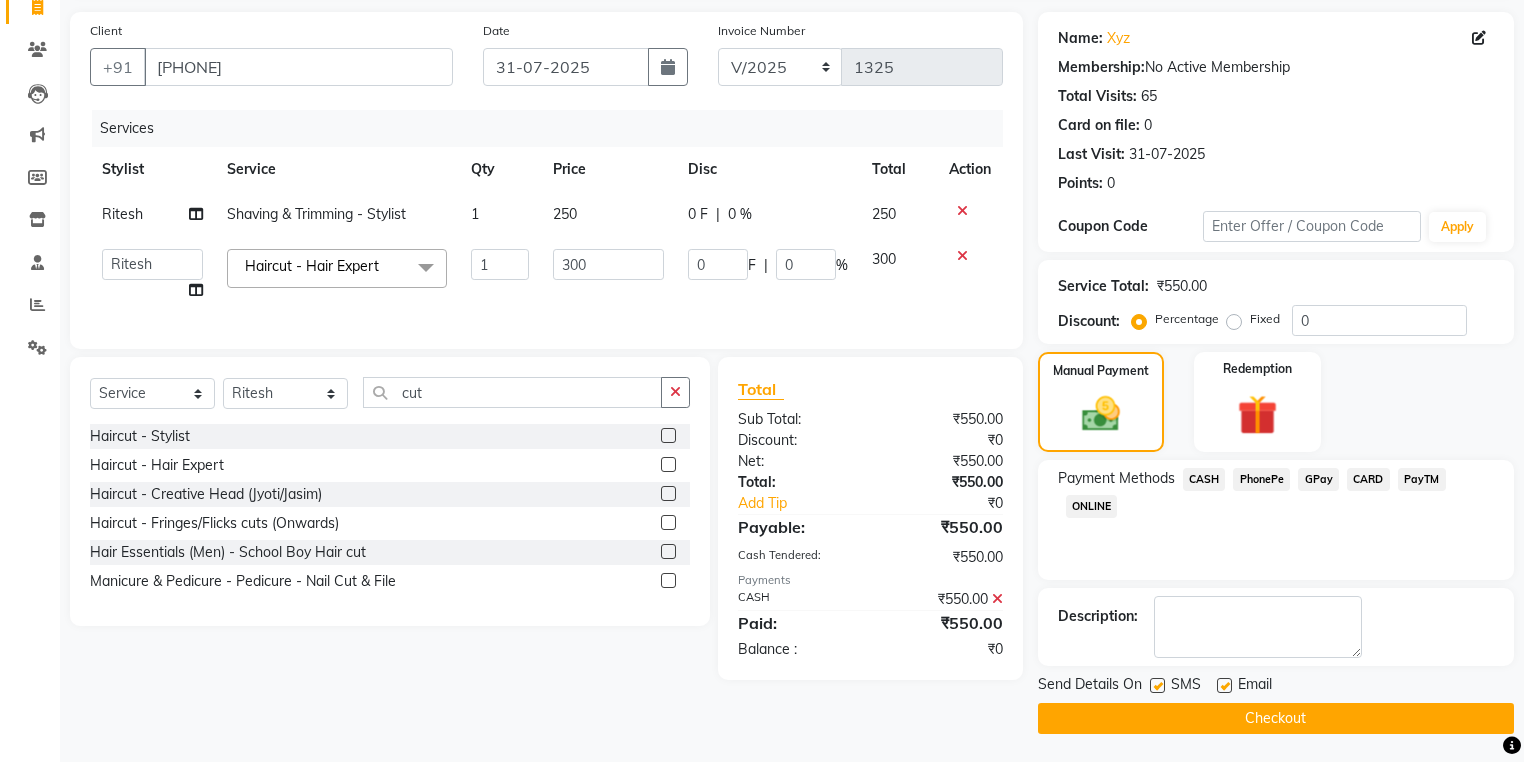 click 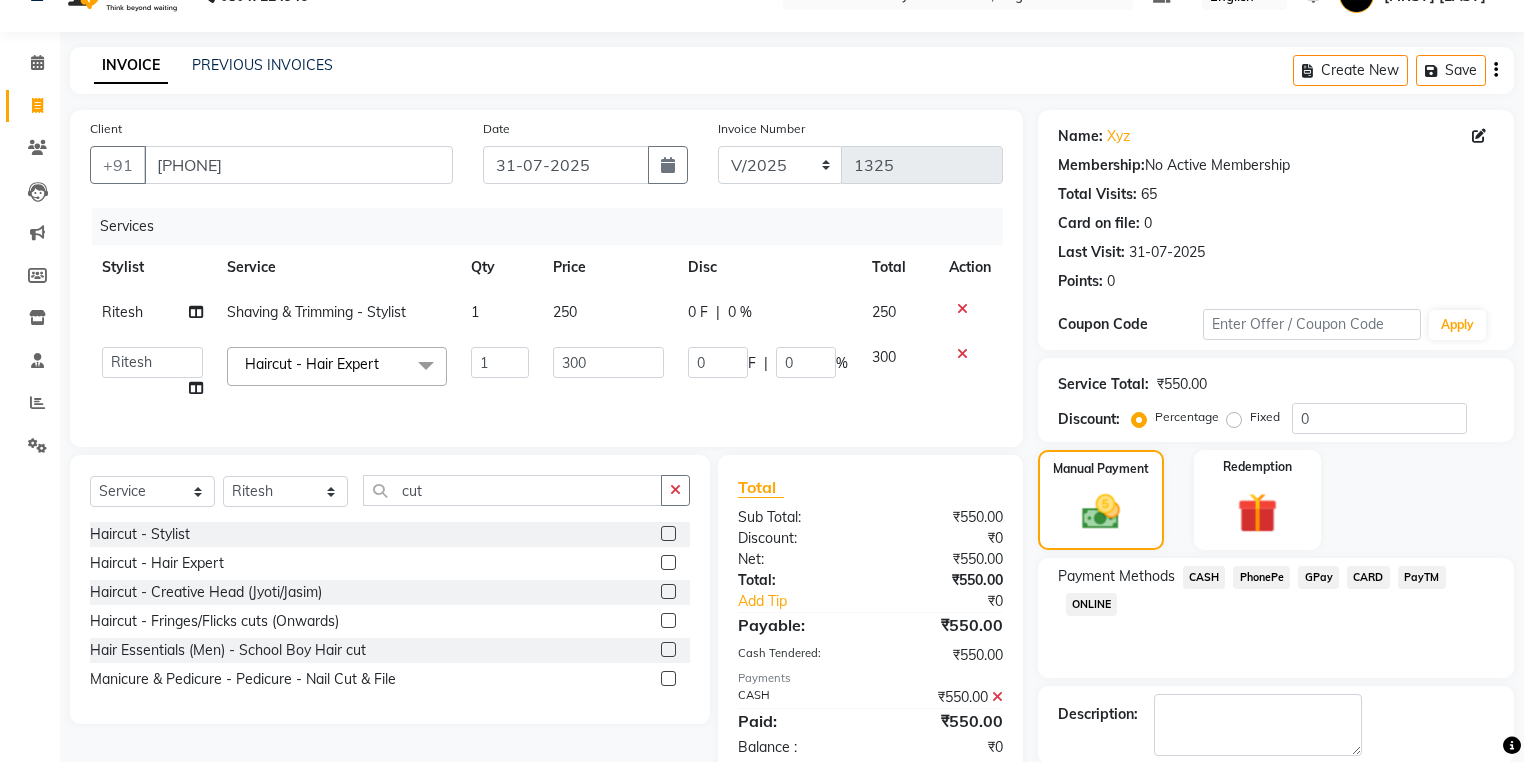 scroll, scrollTop: 0, scrollLeft: 0, axis: both 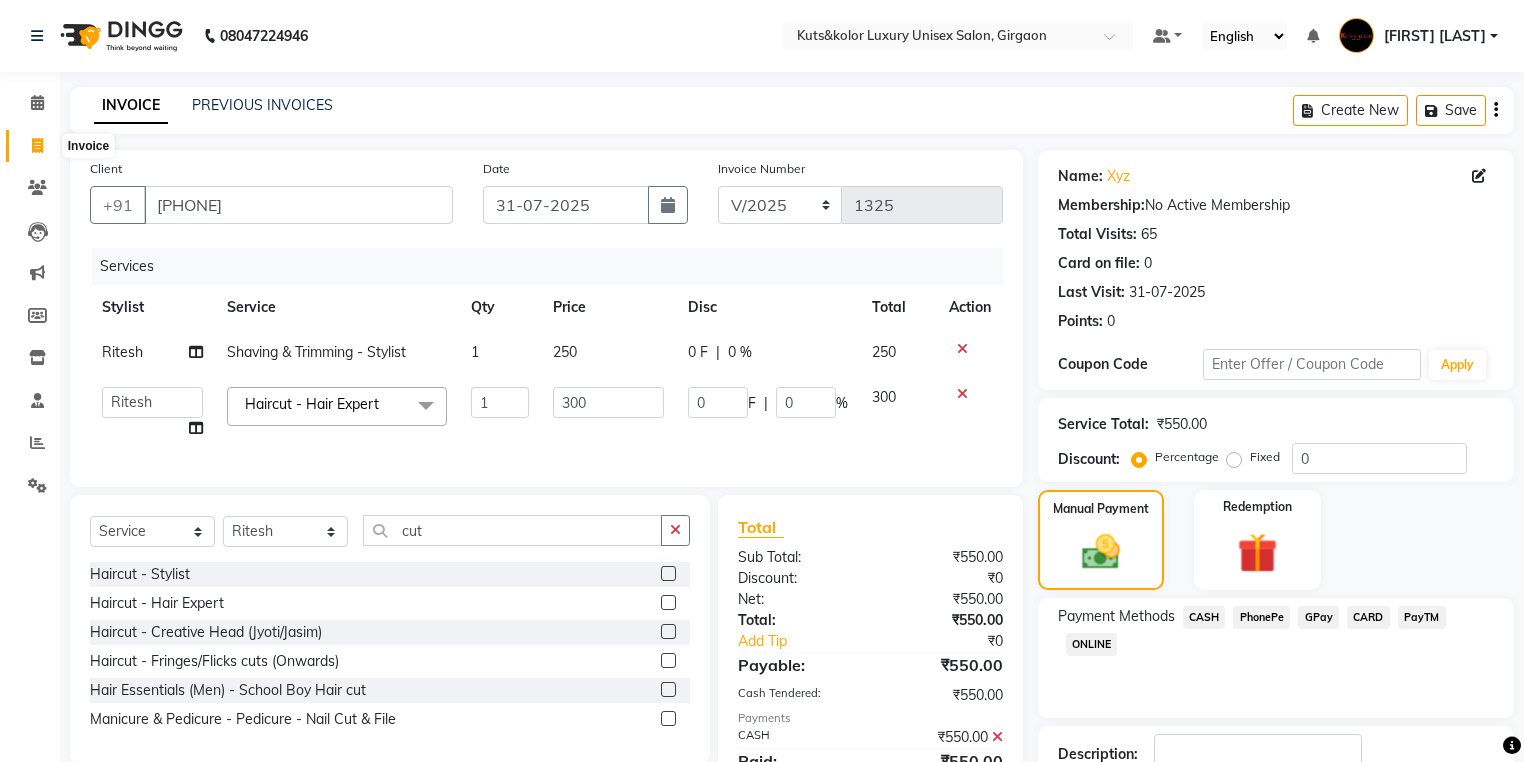 click 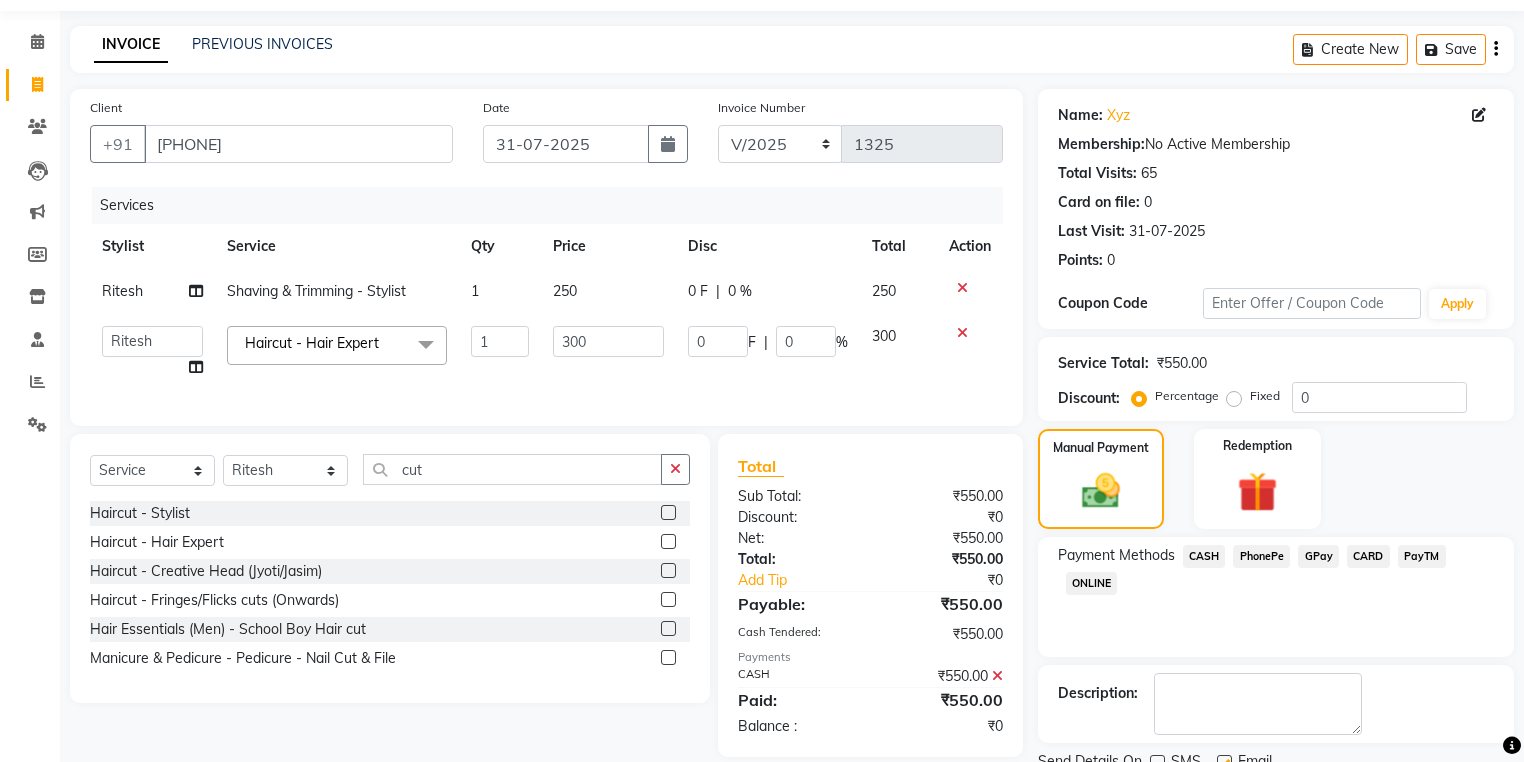 scroll, scrollTop: 138, scrollLeft: 0, axis: vertical 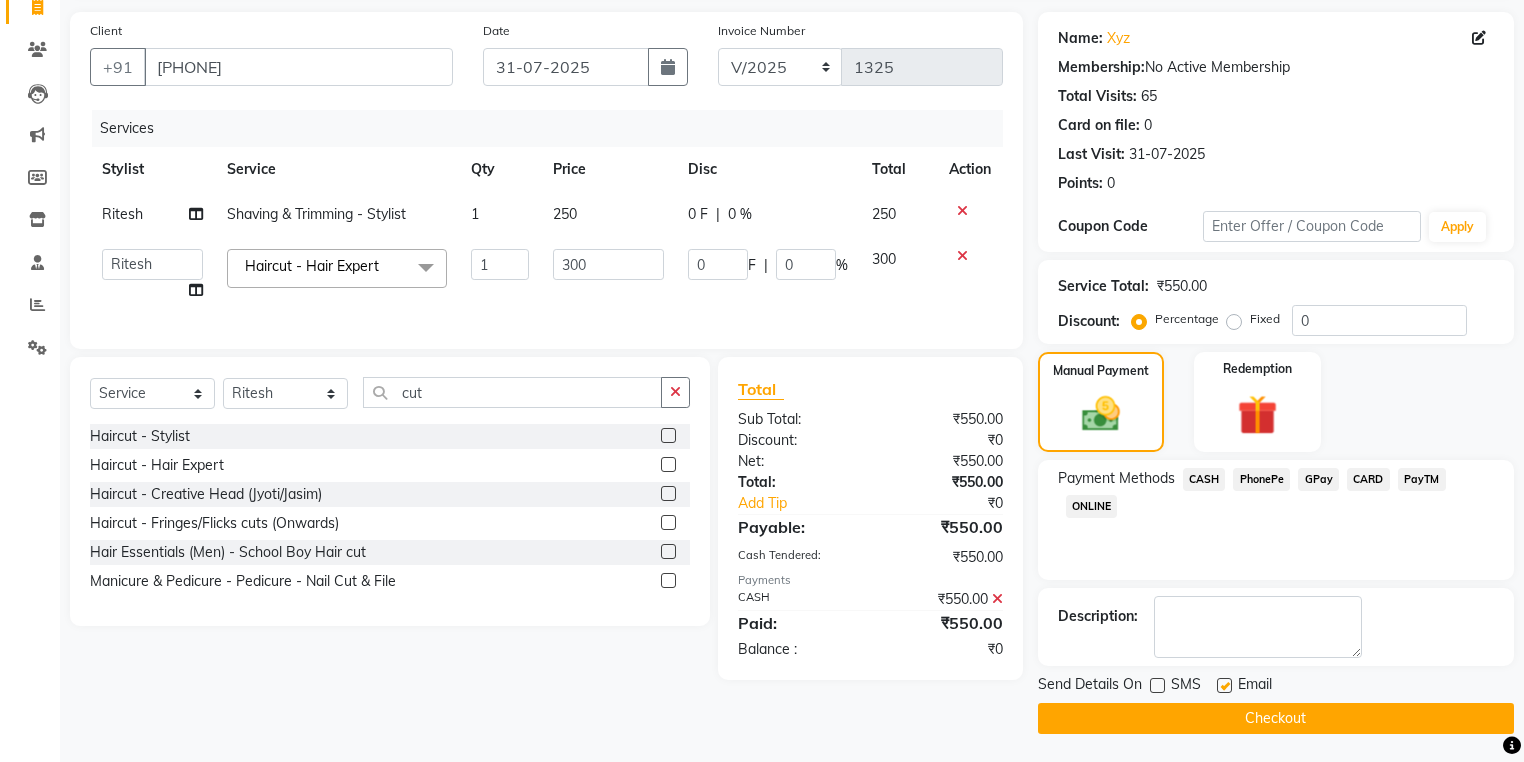 click on "Checkout" 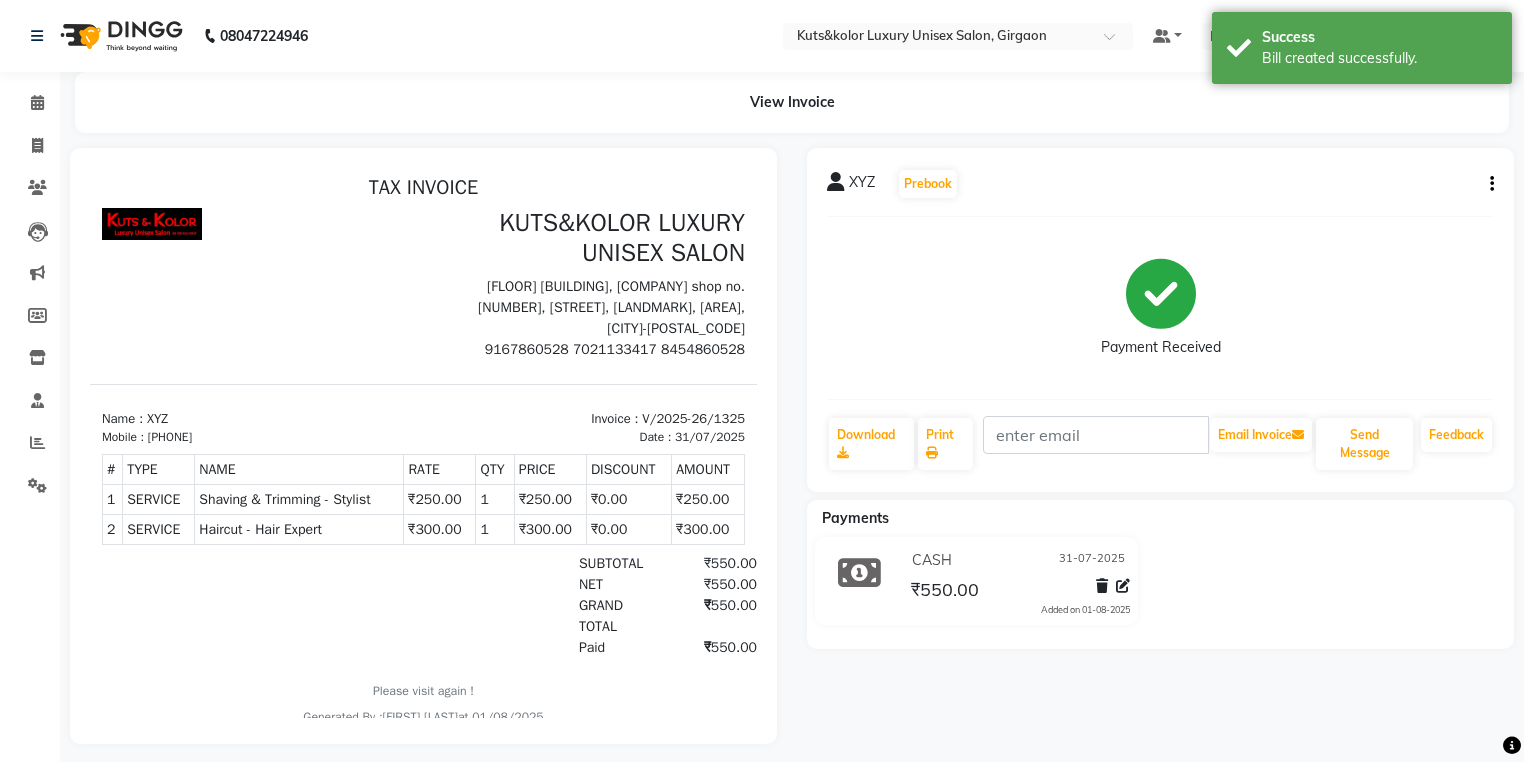 scroll, scrollTop: 0, scrollLeft: 0, axis: both 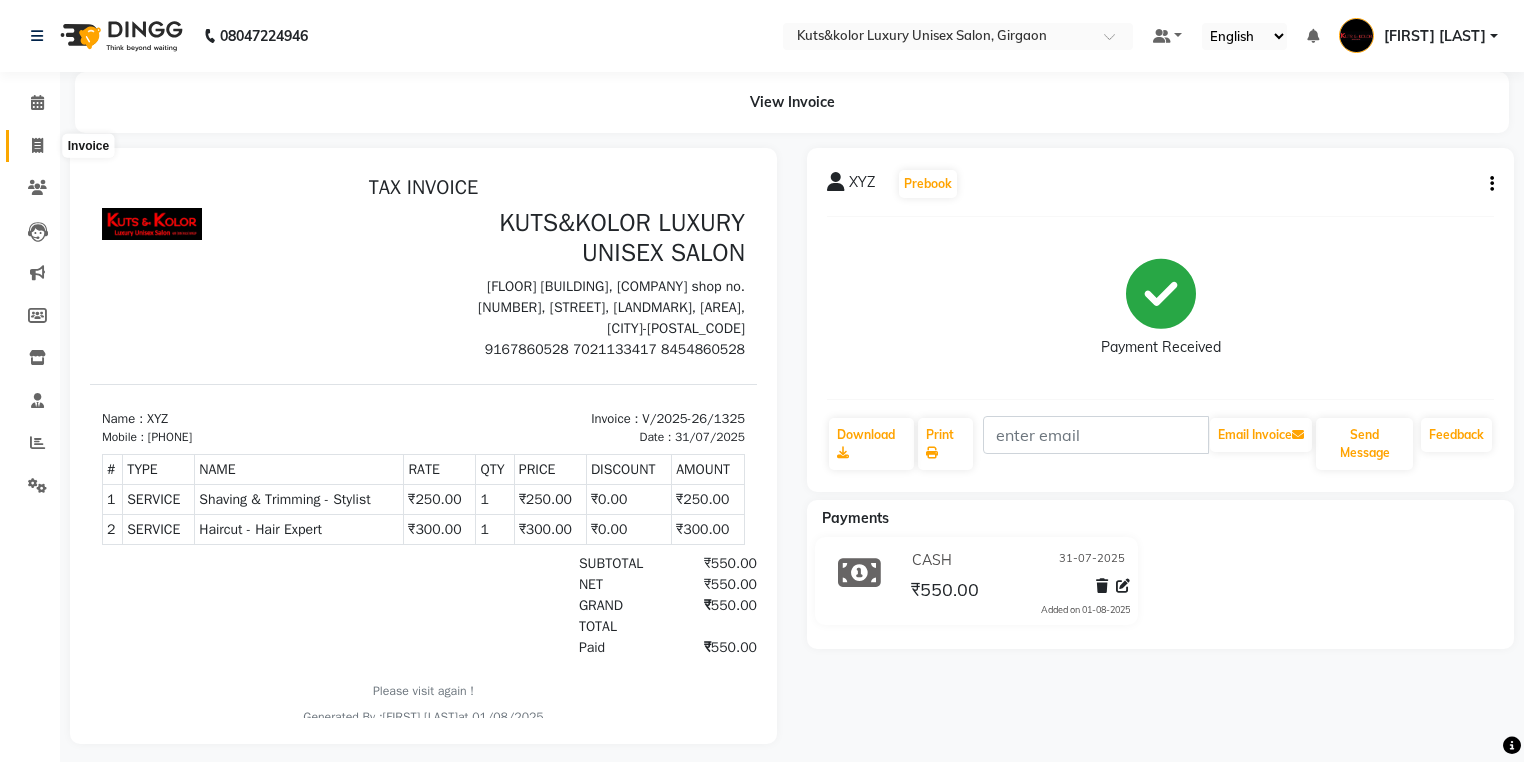 click 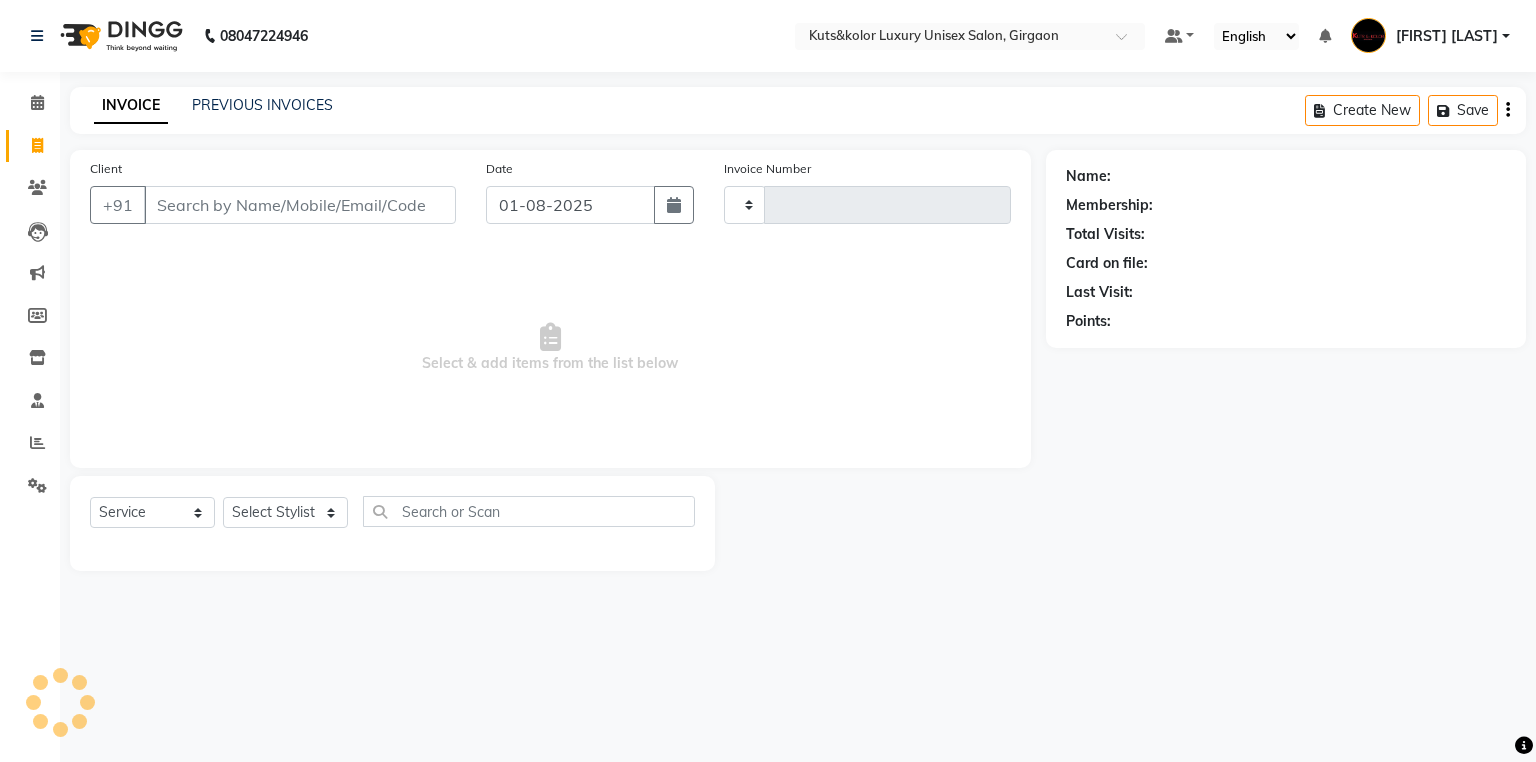 type on "1326" 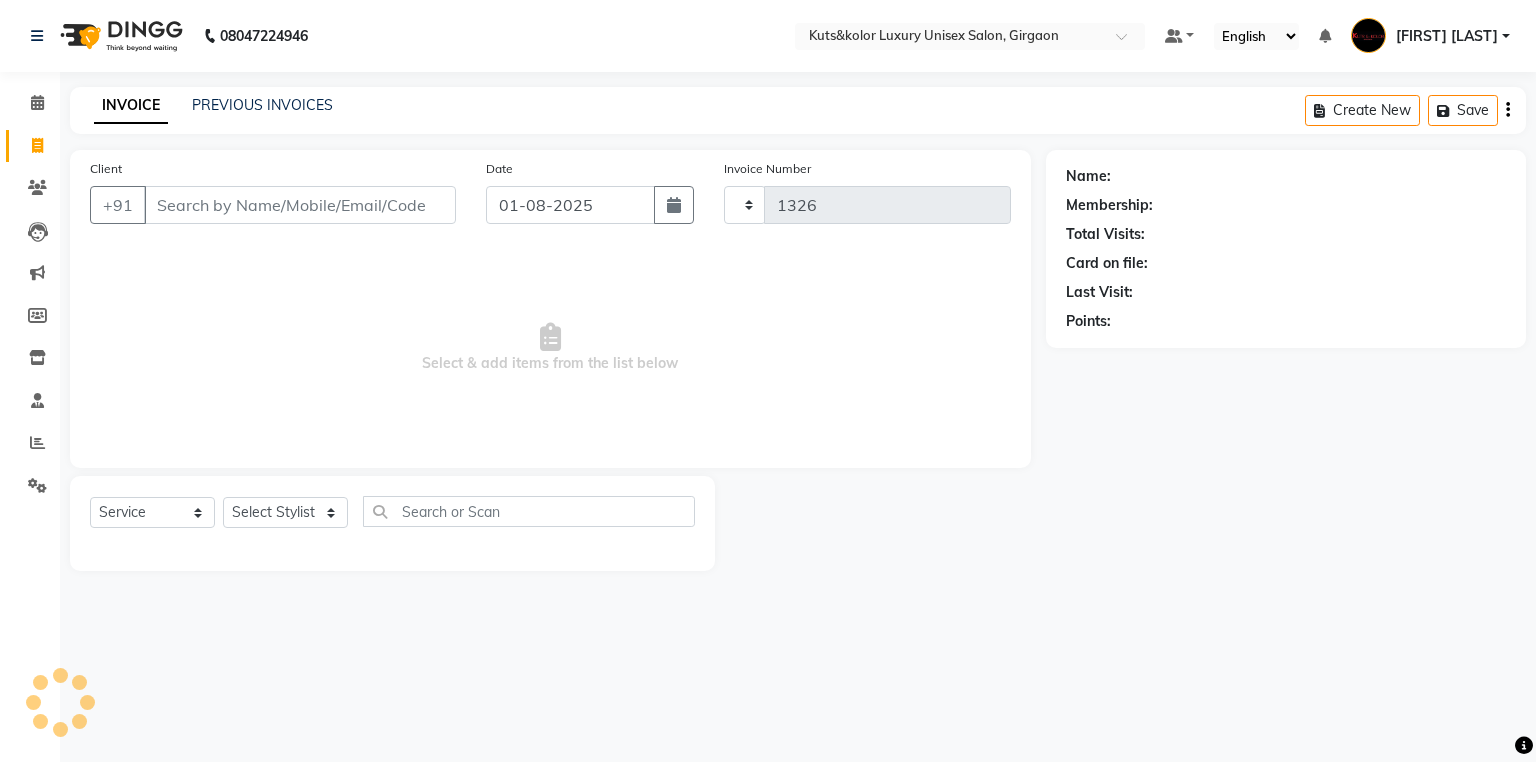 select on "7374" 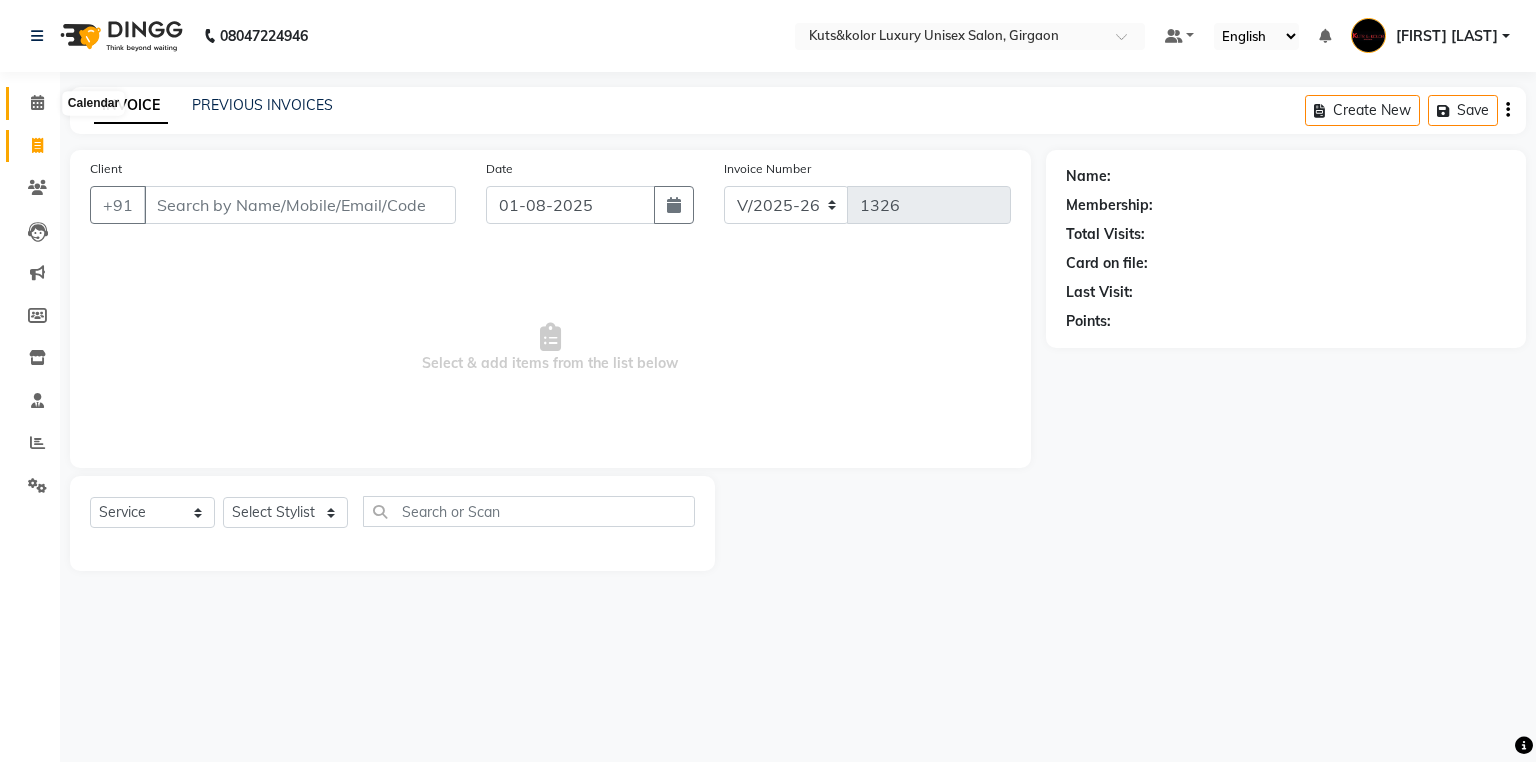 click 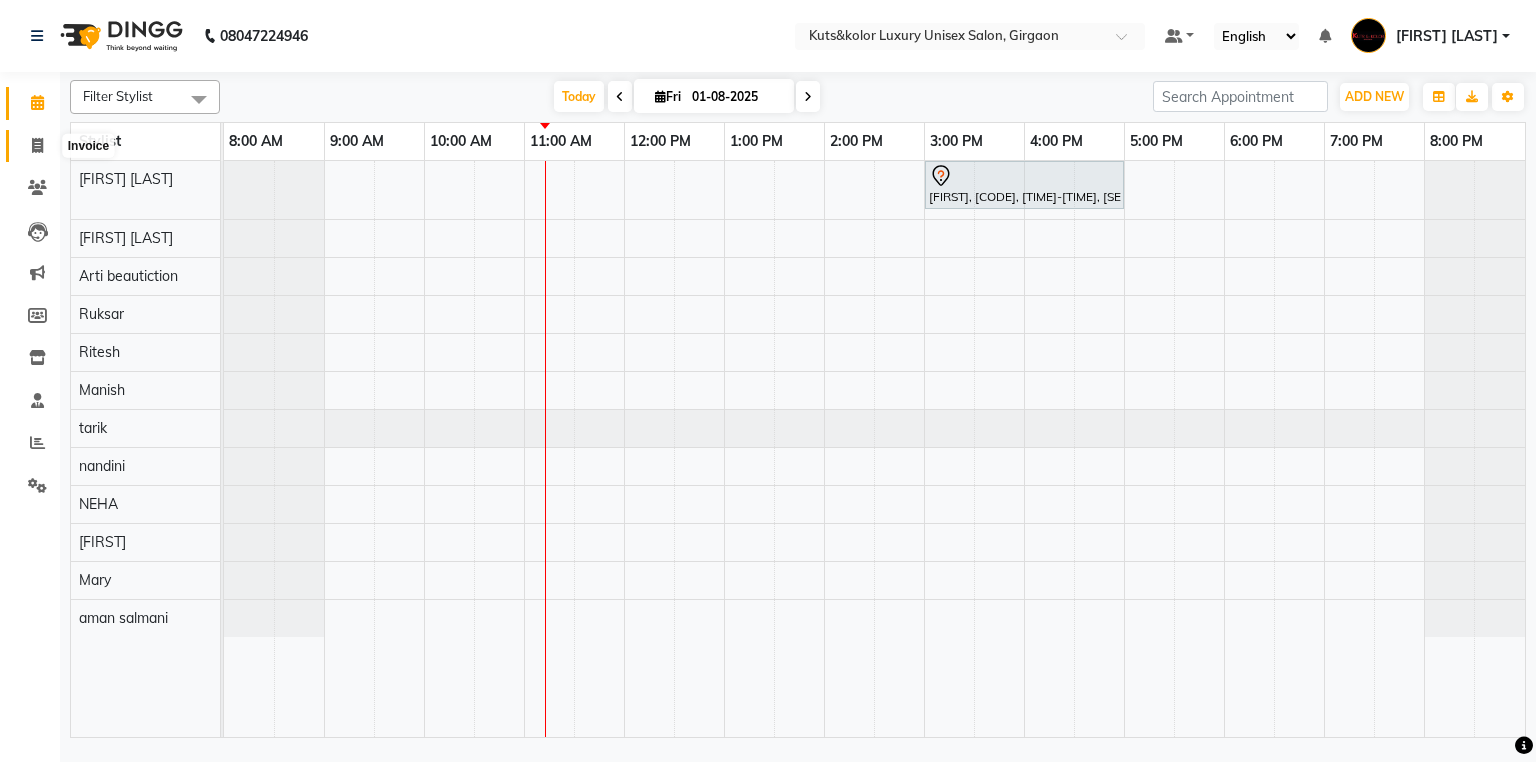 click 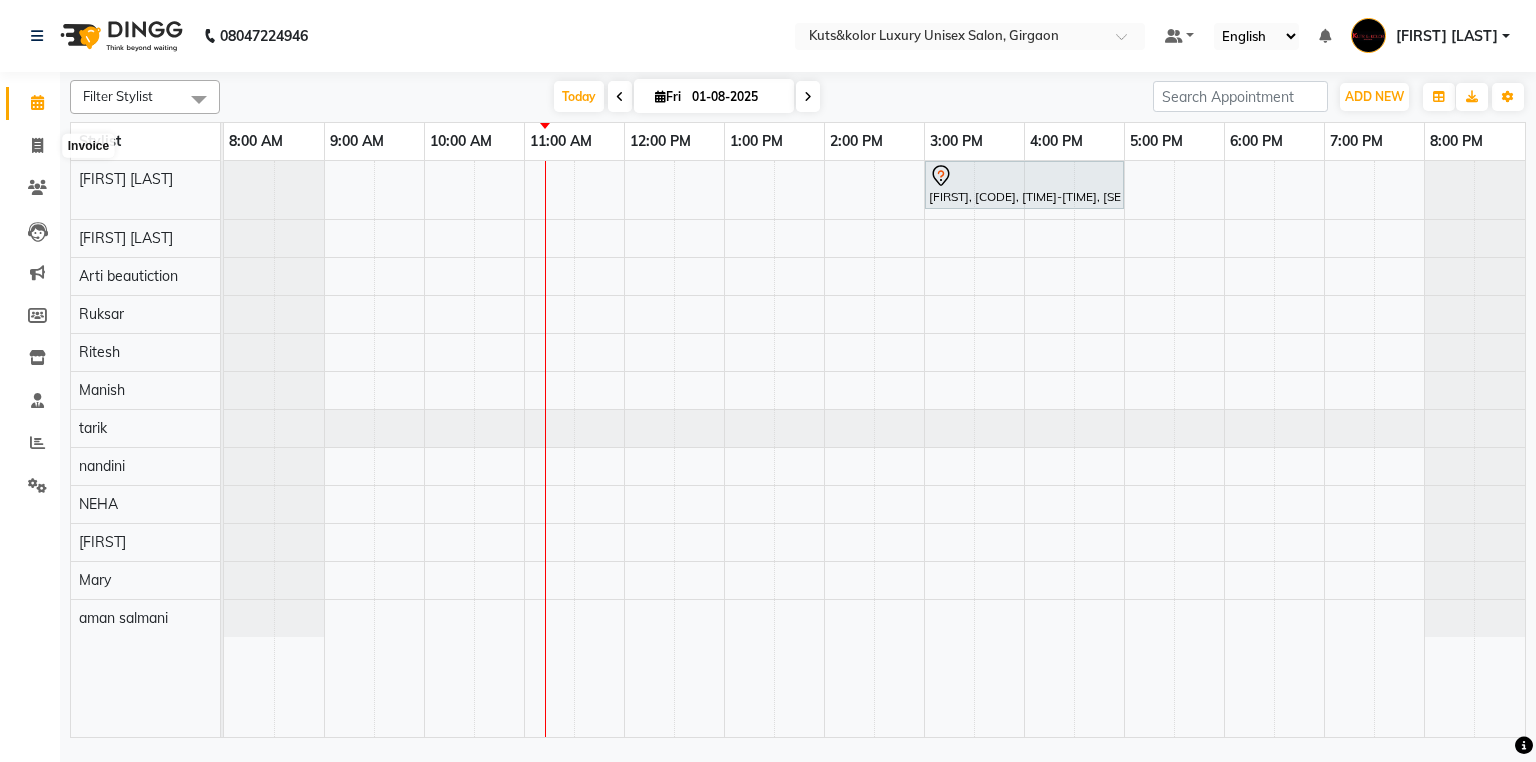 select on "7374" 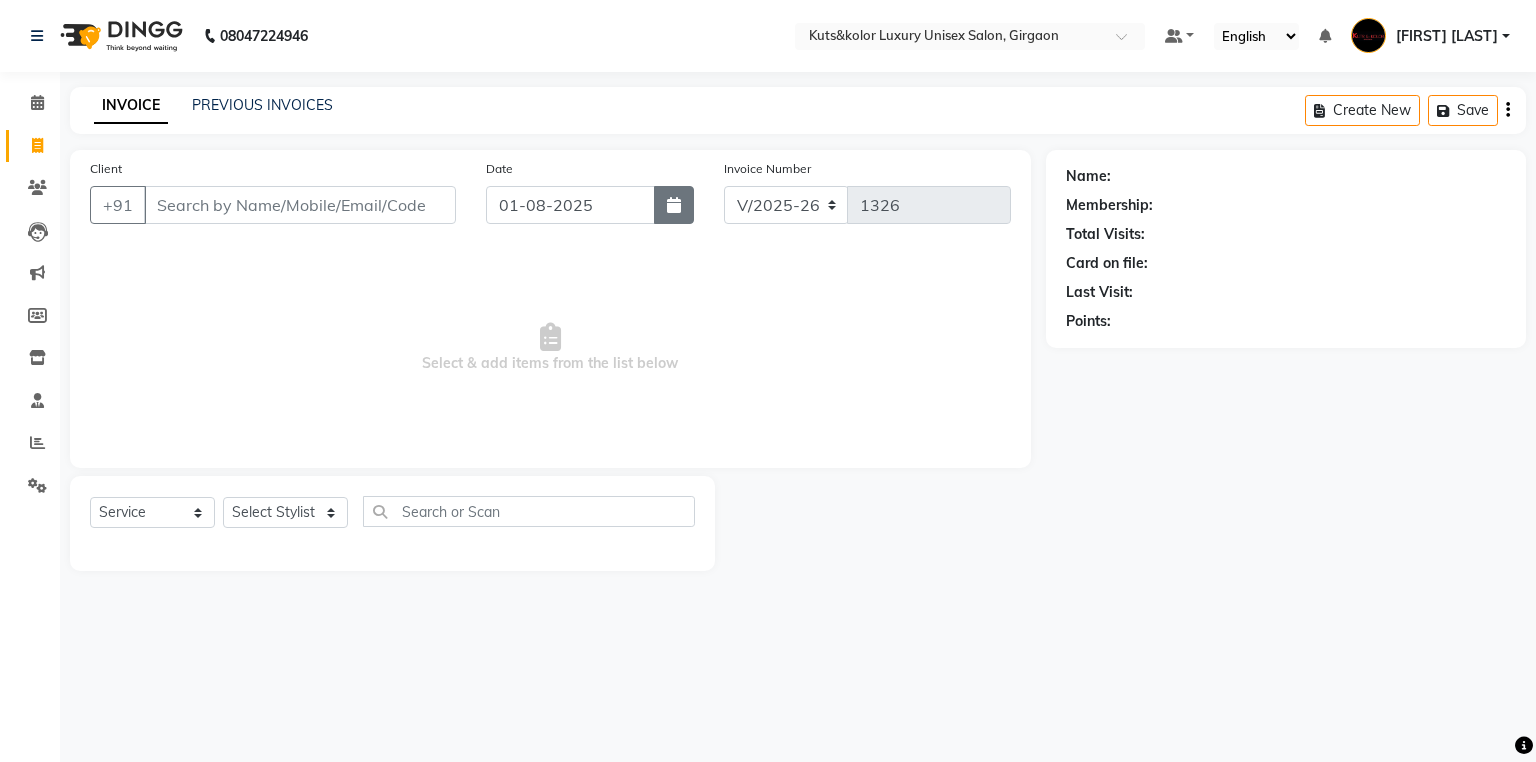 click 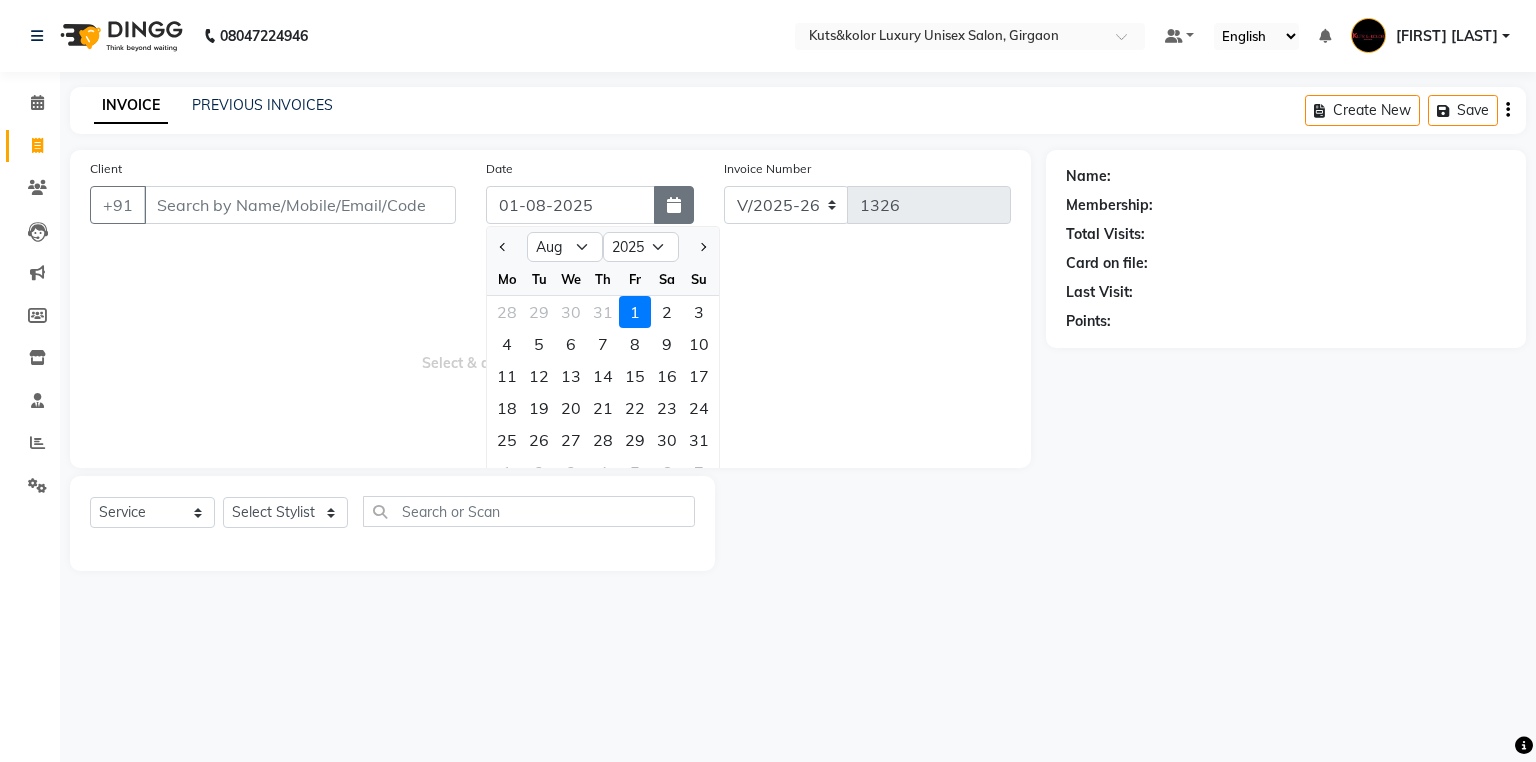 click 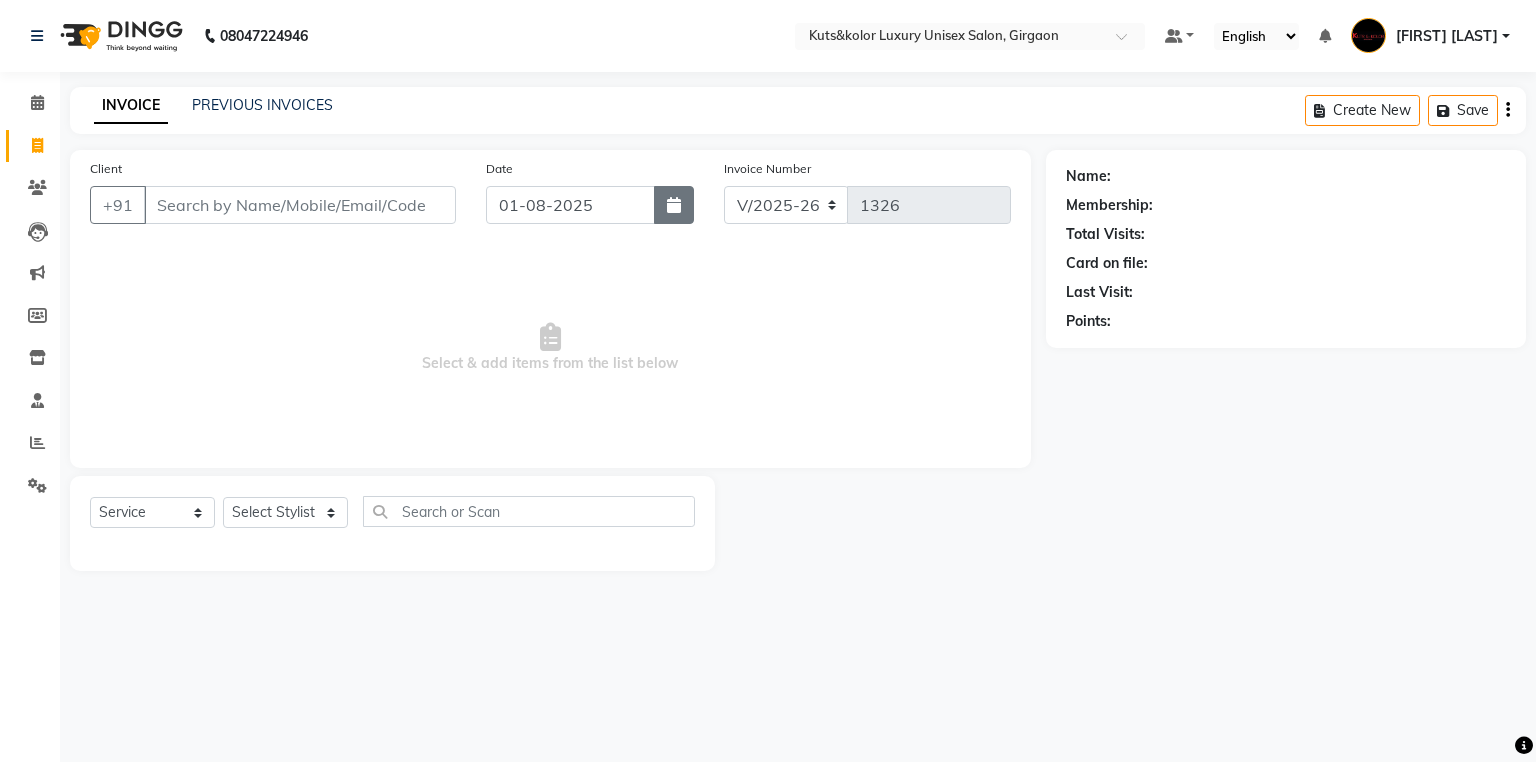 click 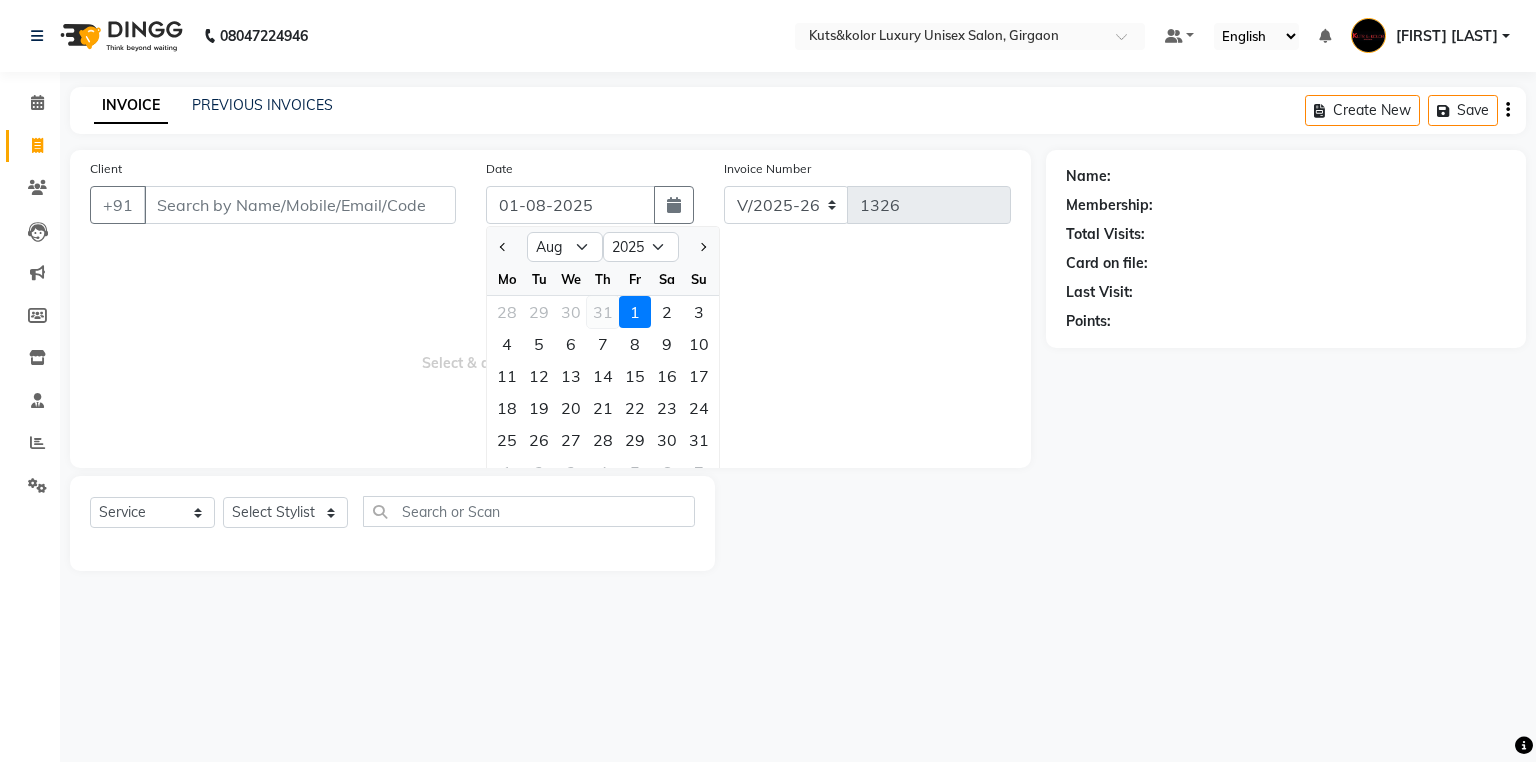 click on "31" 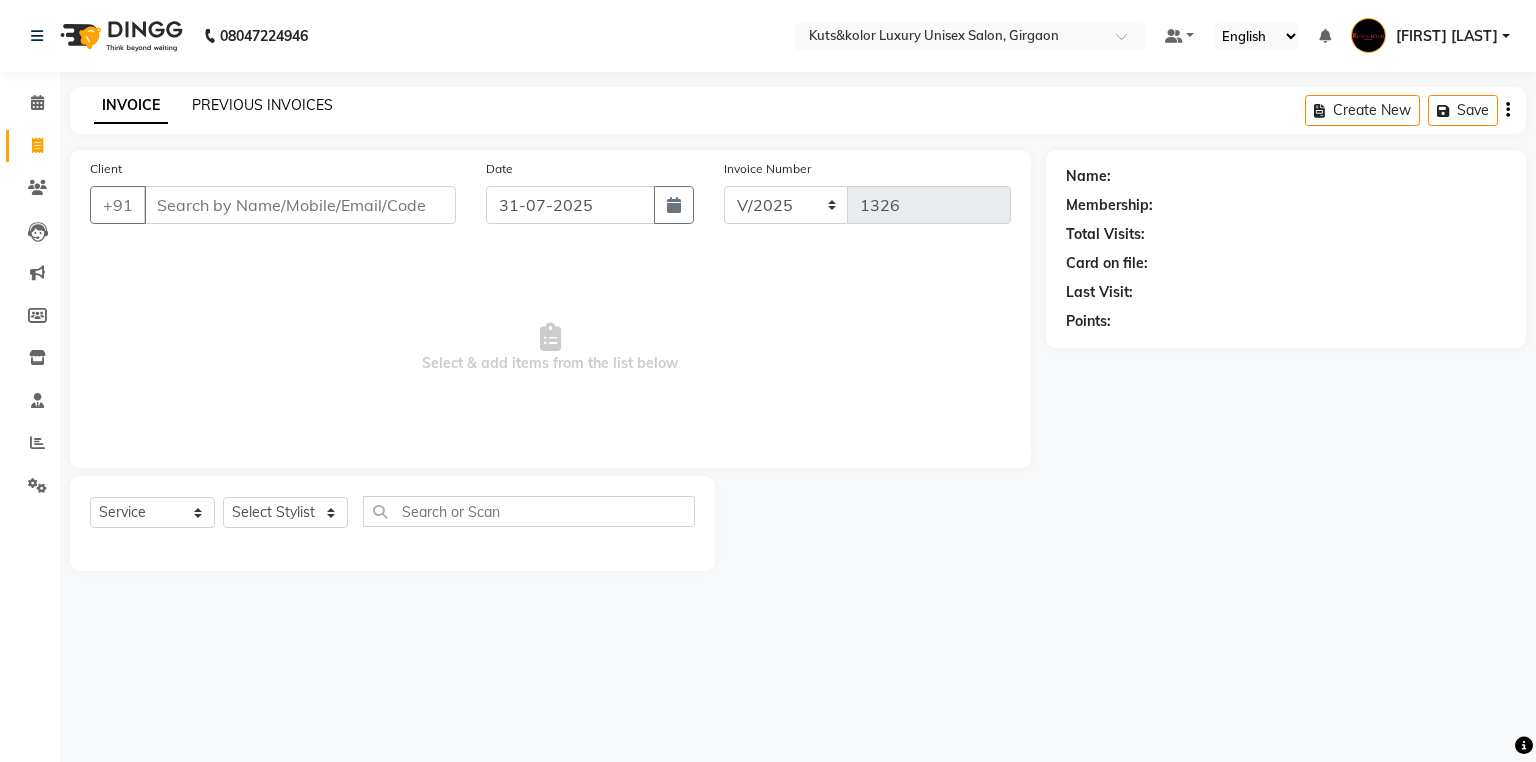 click on "PREVIOUS INVOICES" 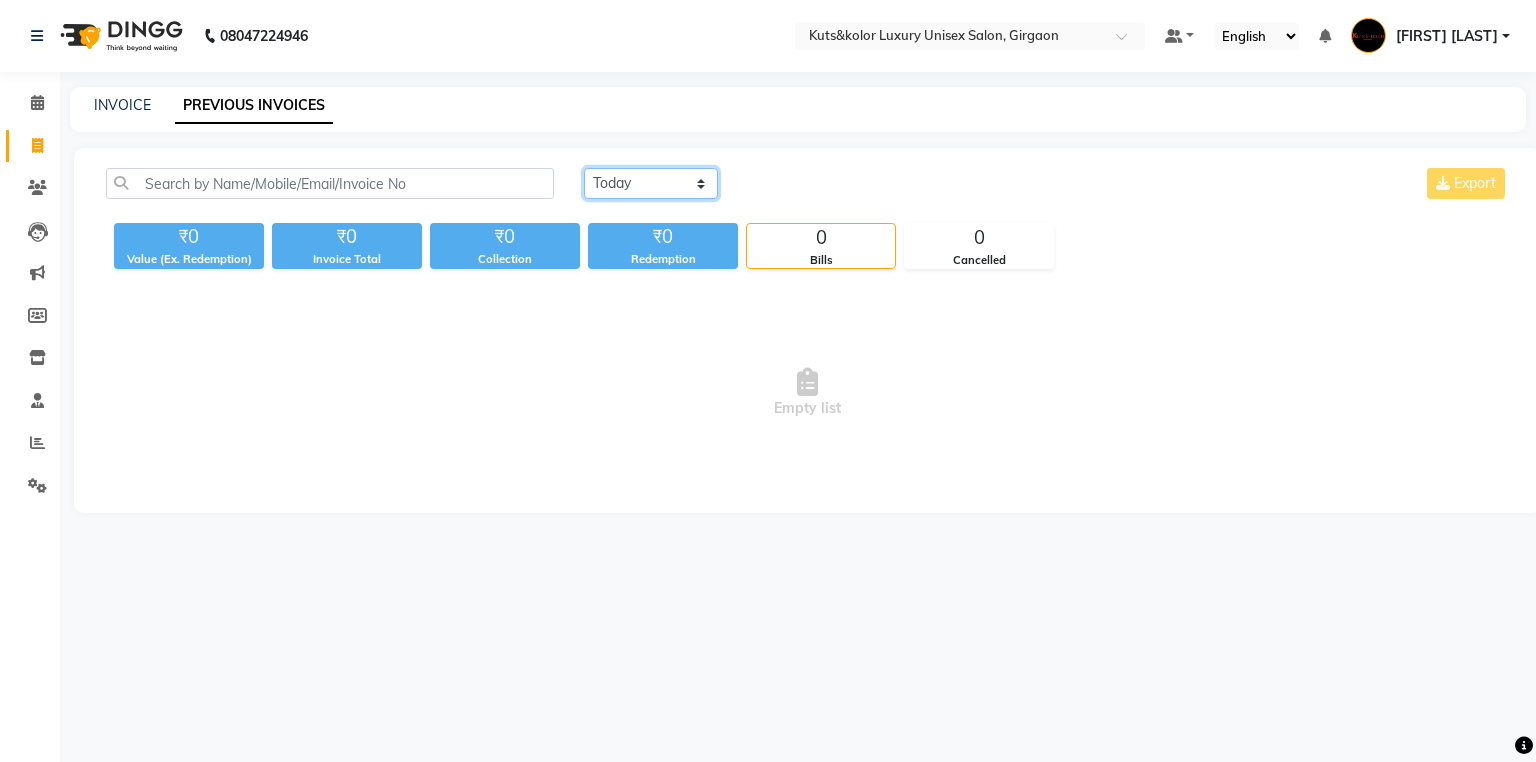 click on "Today Yesterday Custom Range" 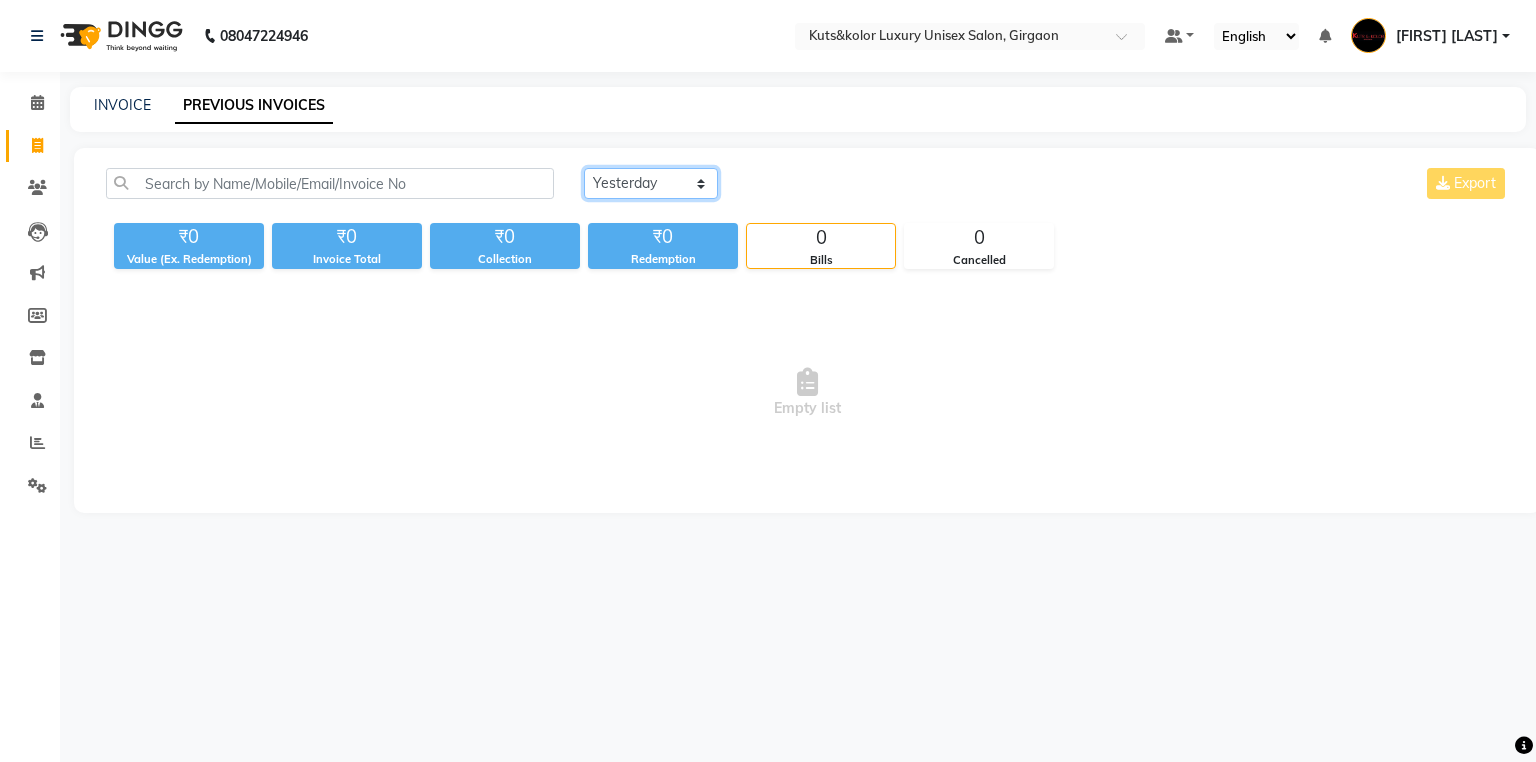 click on "Today Yesterday Custom Range" 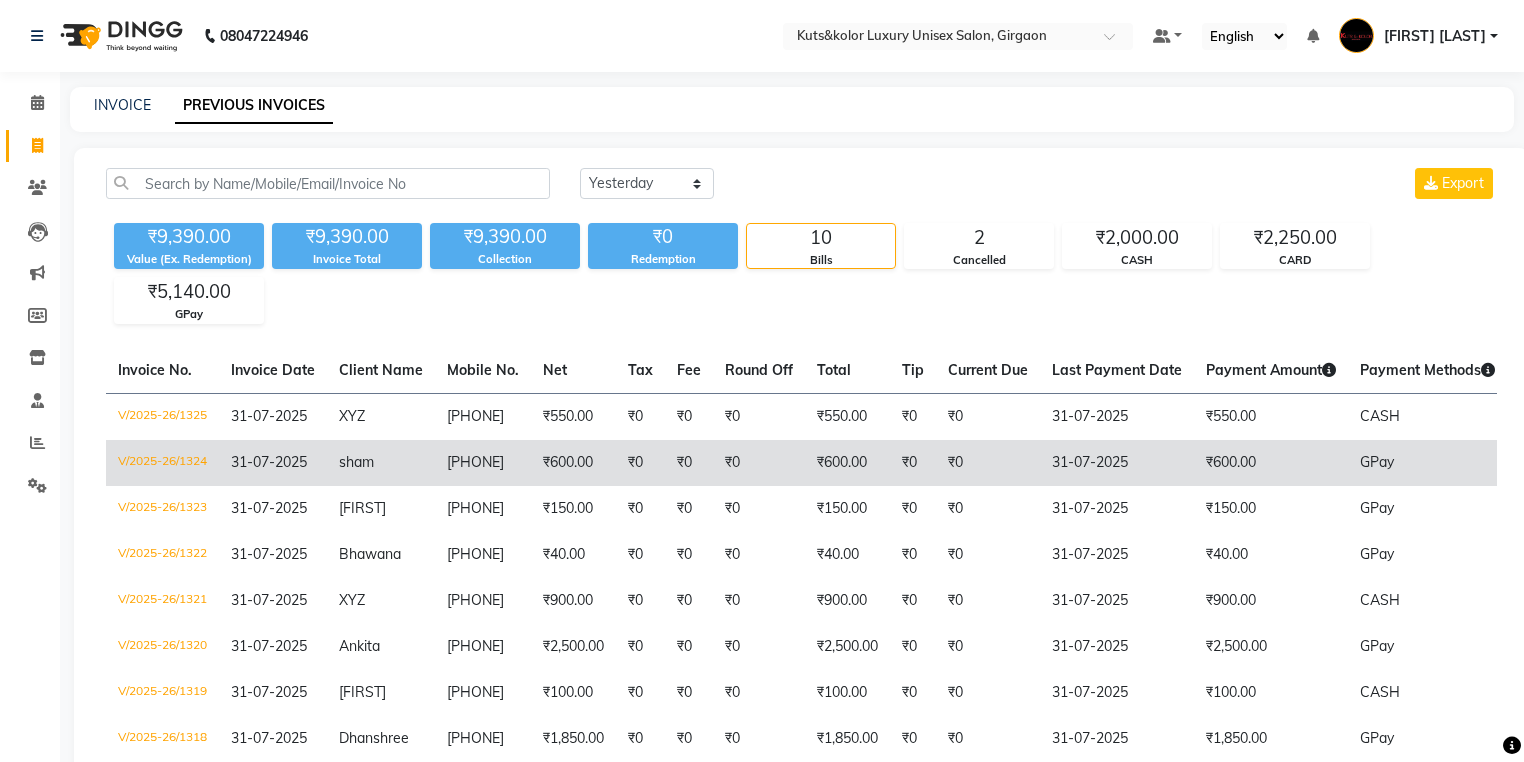click on "GPay" 